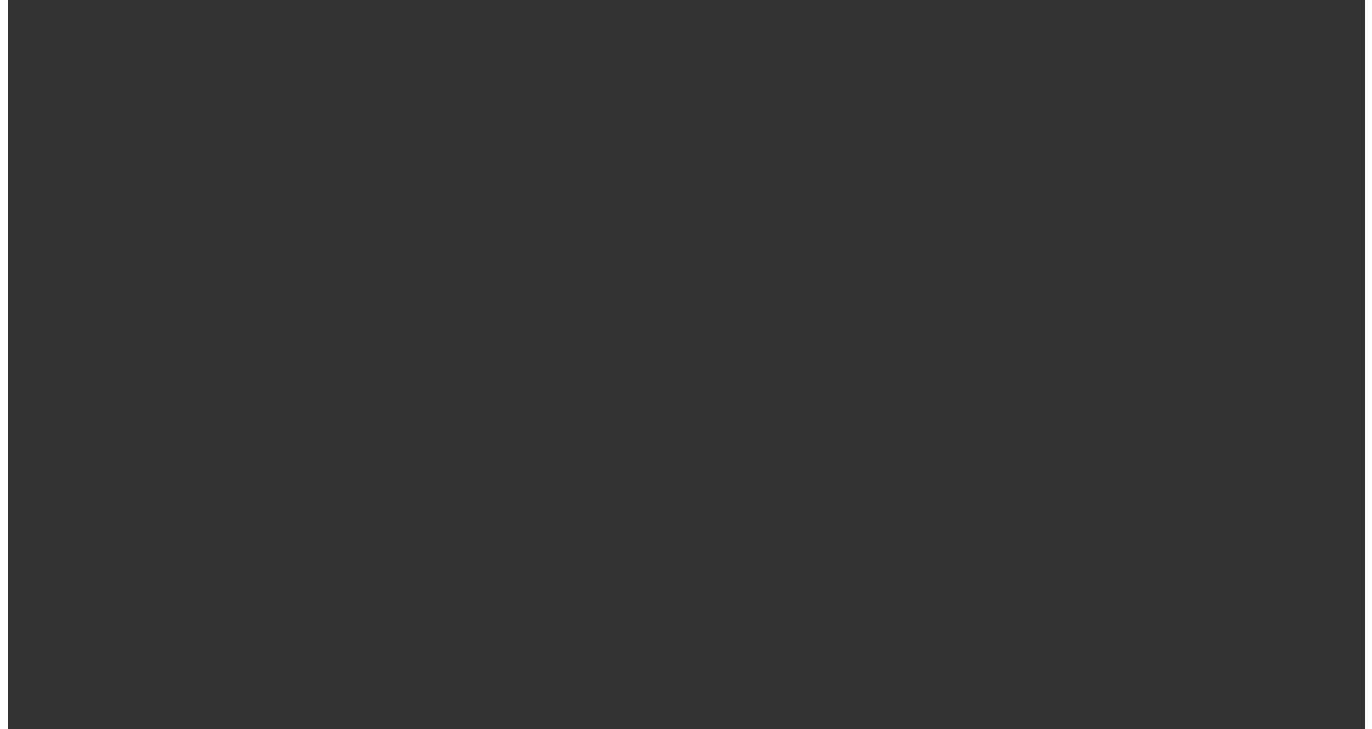 scroll, scrollTop: 0, scrollLeft: 0, axis: both 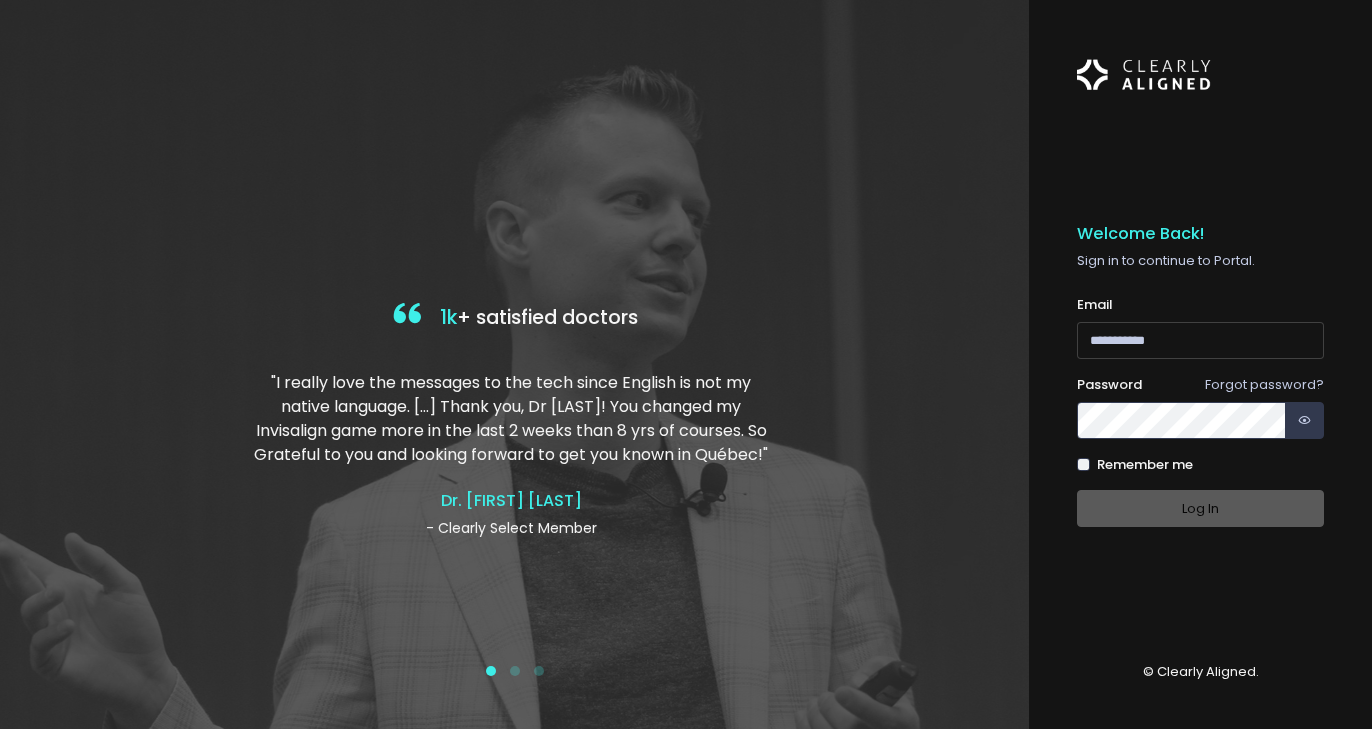type on "**********" 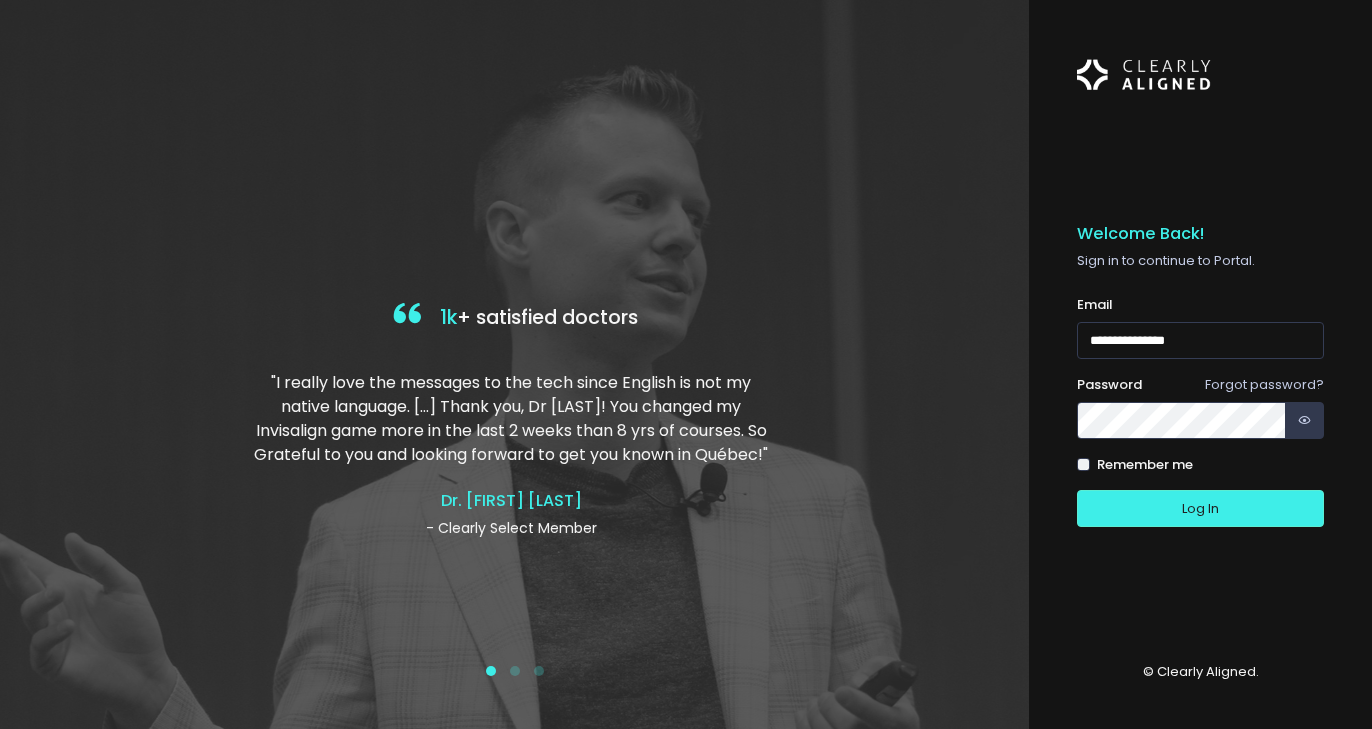 click on "Log In" at bounding box center [1200, 508] 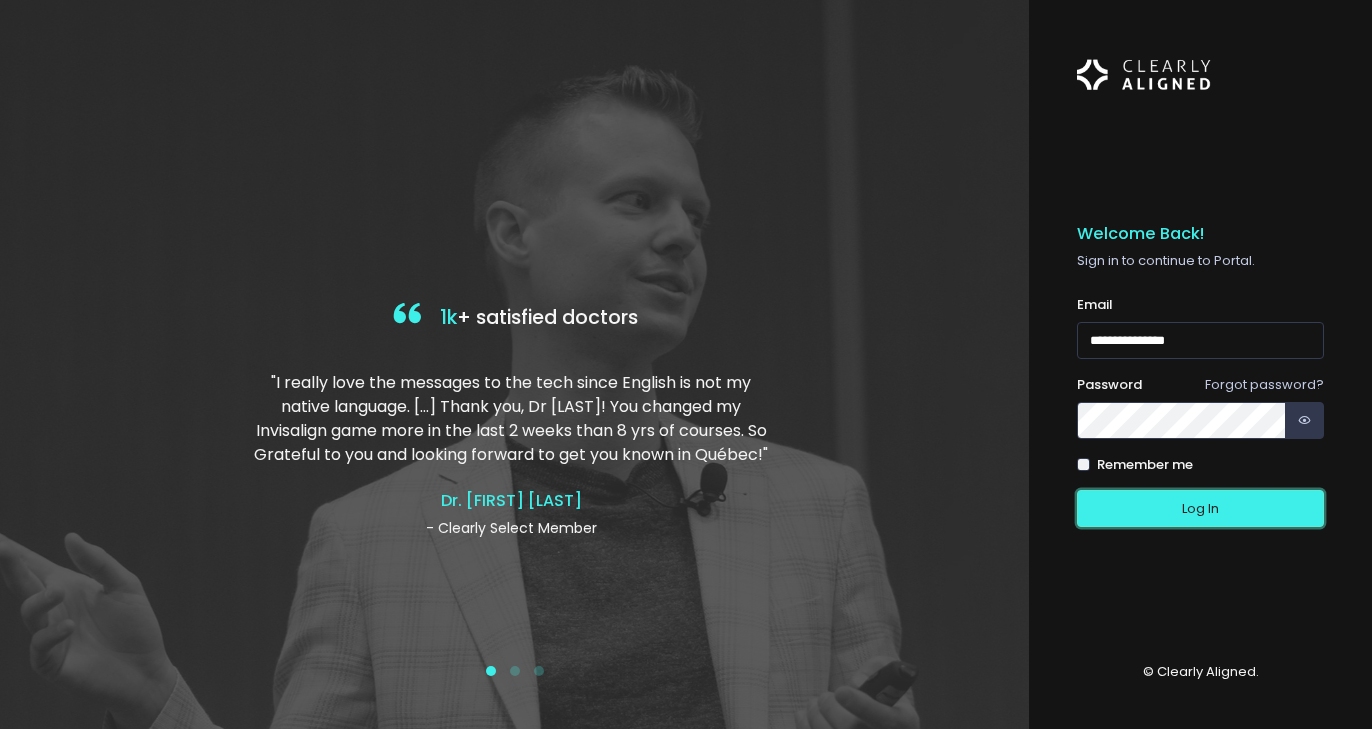 click on "Log In" at bounding box center (1200, 508) 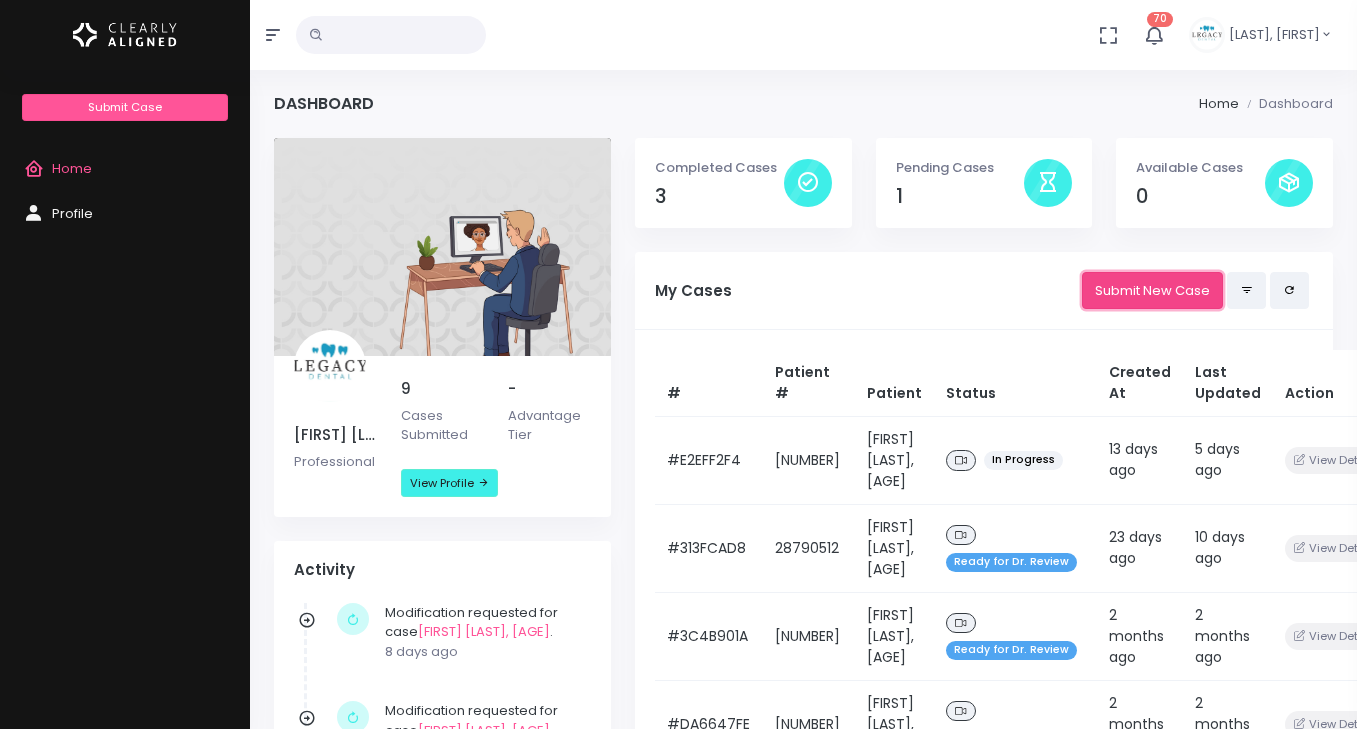 click on "Submit New Case" at bounding box center (1152, 290) 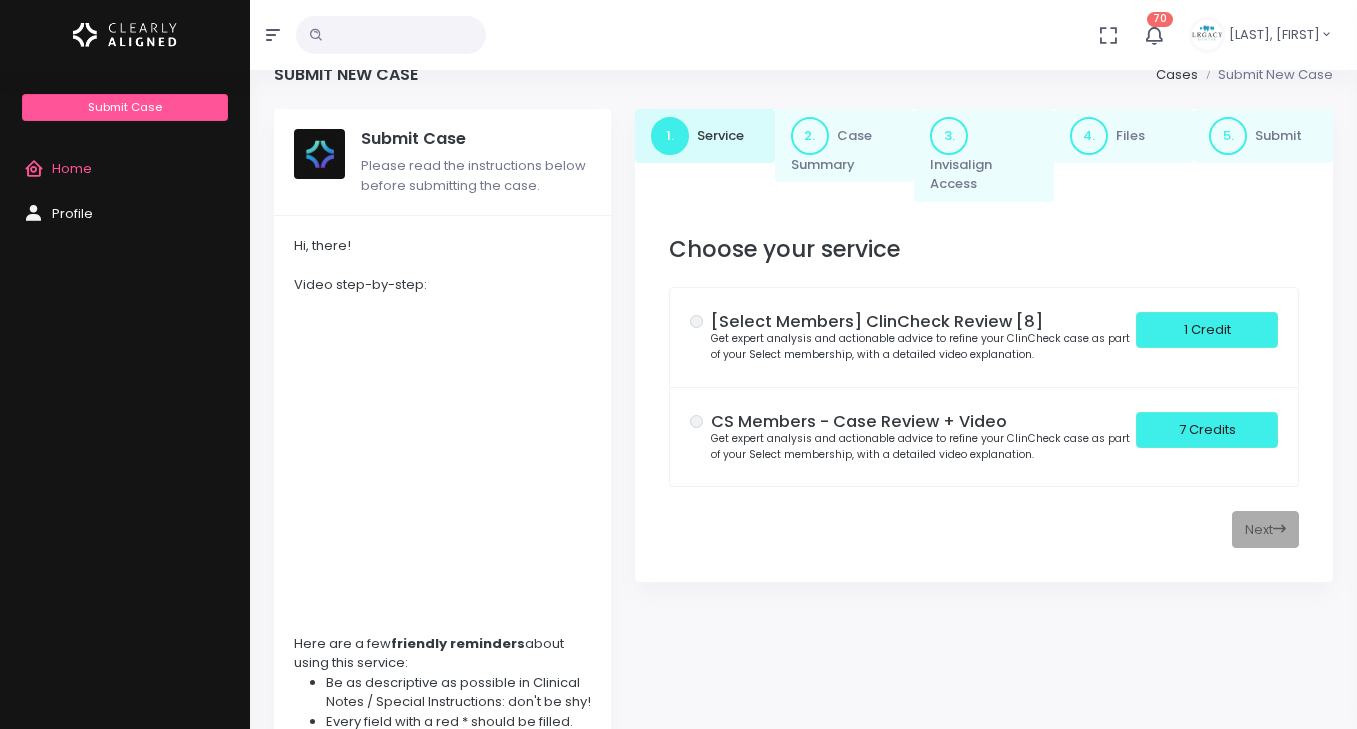 scroll, scrollTop: 32, scrollLeft: 0, axis: vertical 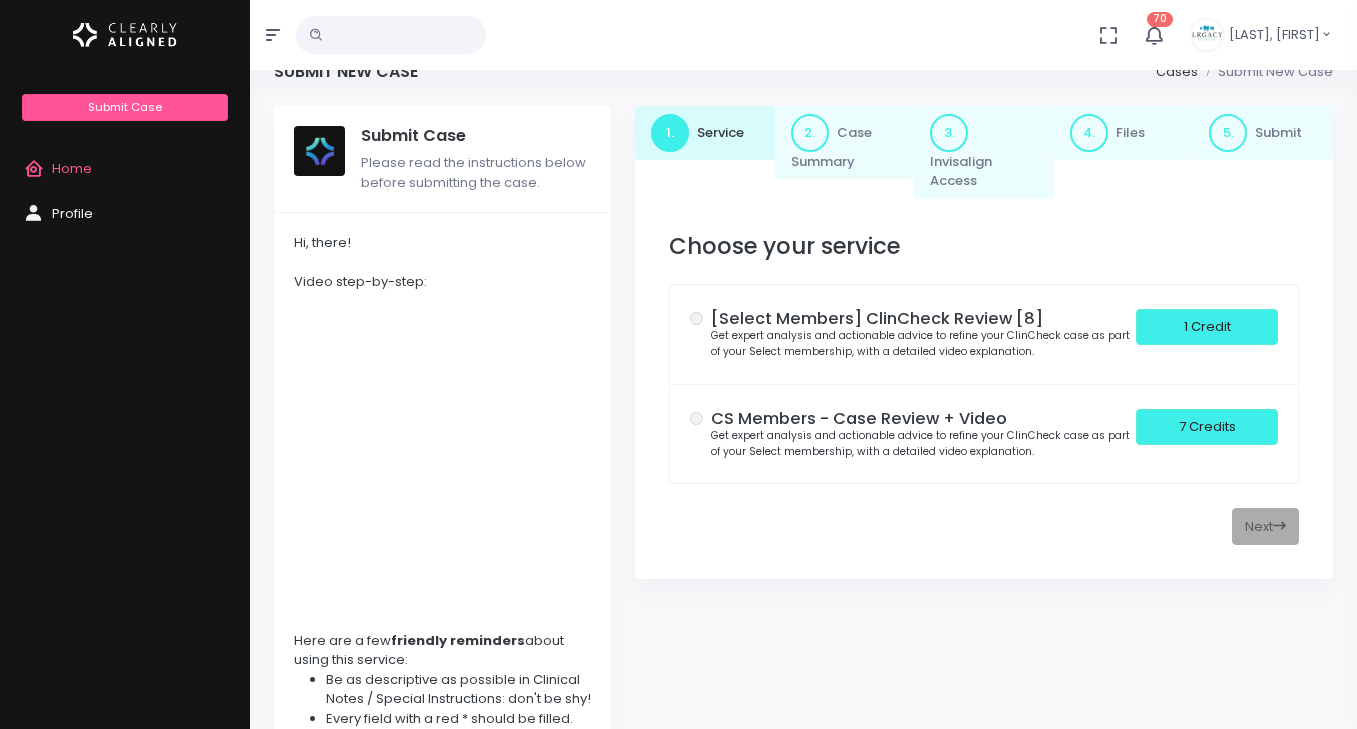 click on "[Select Members] ClinCheck Review [8] Get expert analysis and actionable advice to refine your ClinCheck case as part of your Select membership, with a detailed video explanation.  1 Credit" at bounding box center (984, 334) 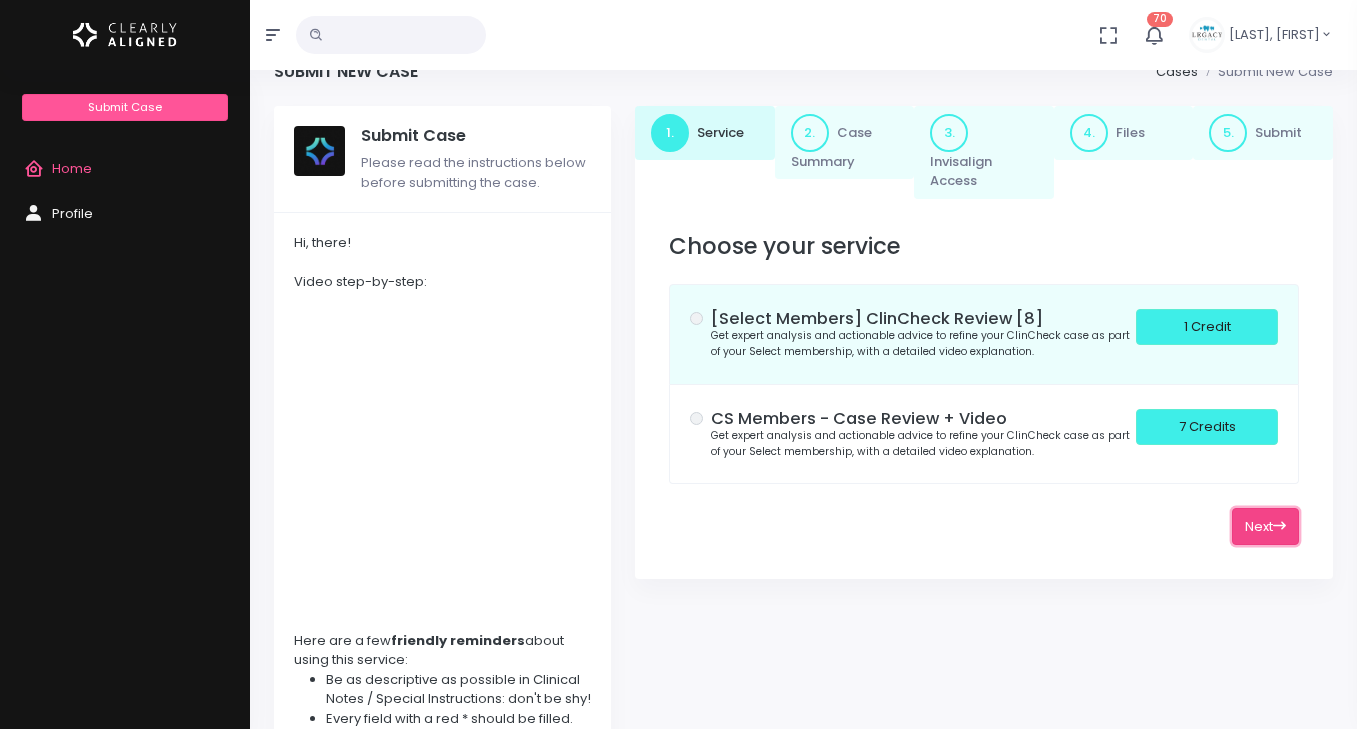 click on "Next" at bounding box center (1265, 526) 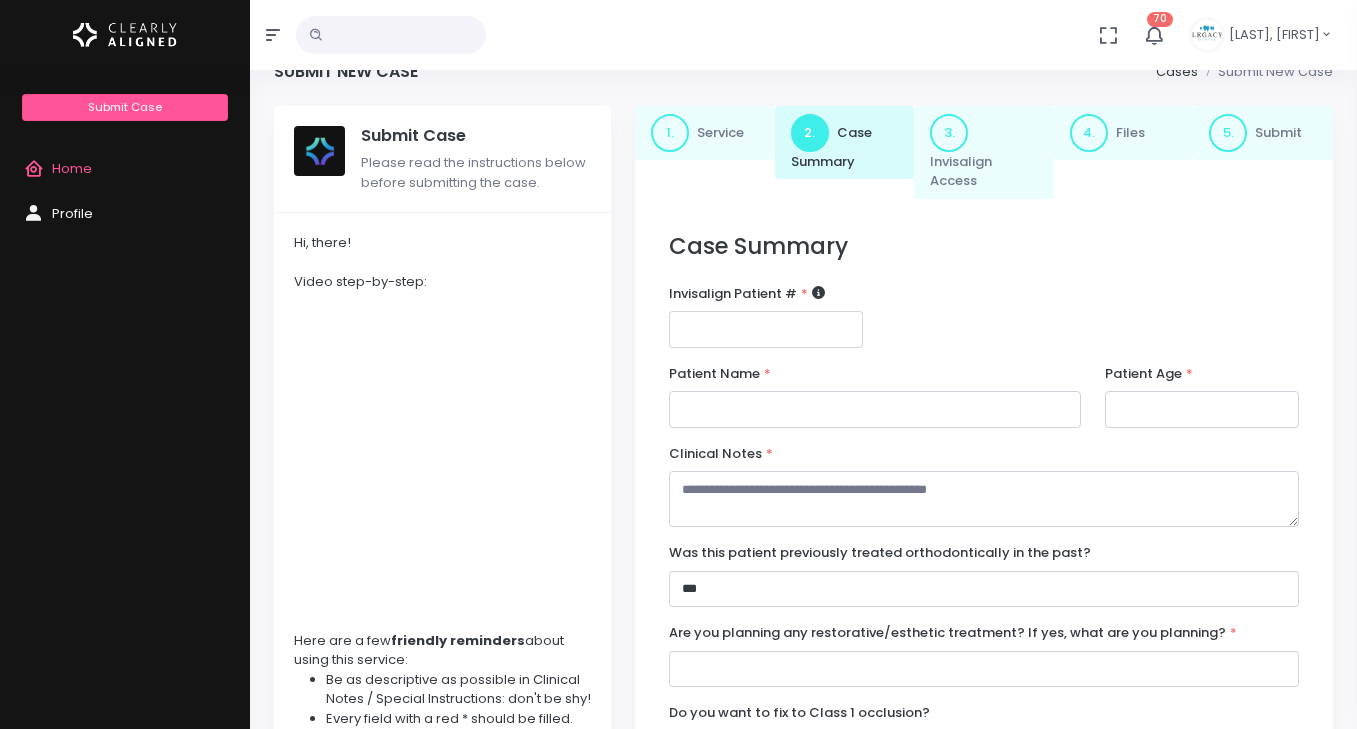 click at bounding box center [766, 329] 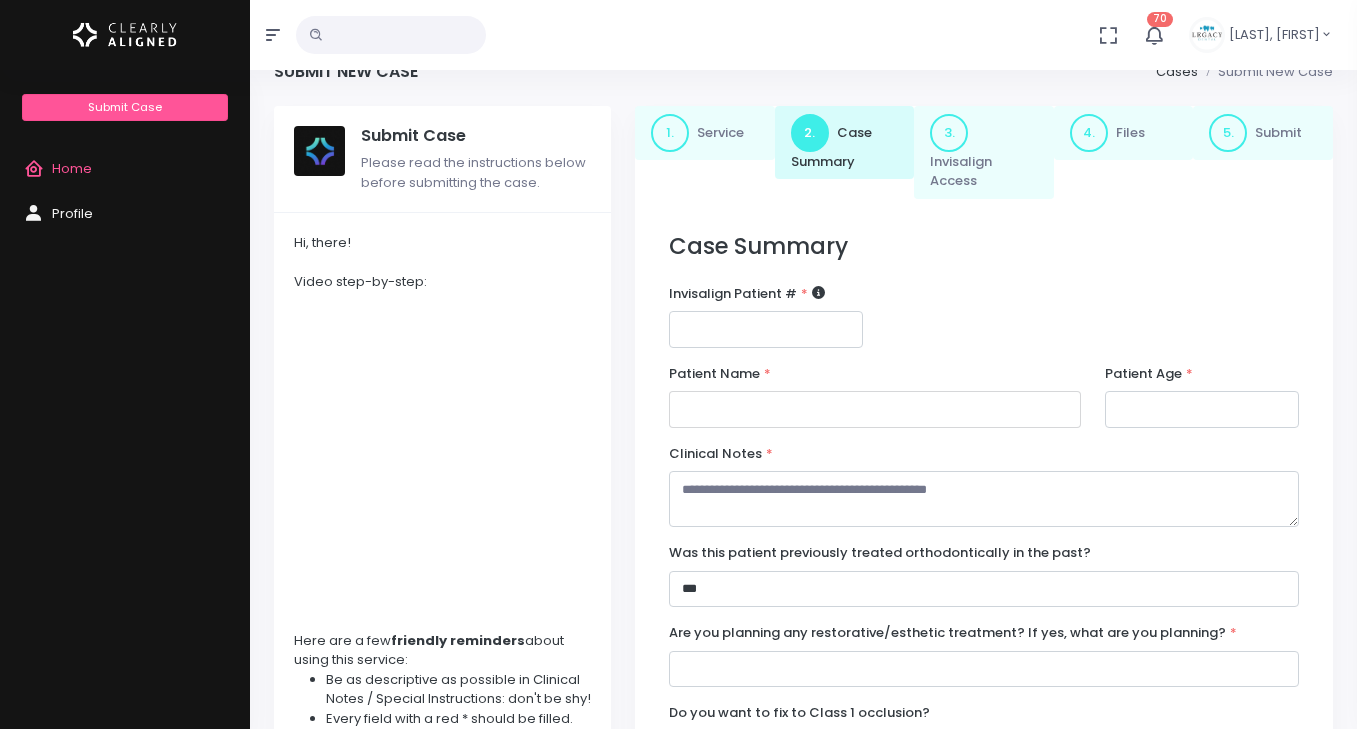 click at bounding box center (875, 409) 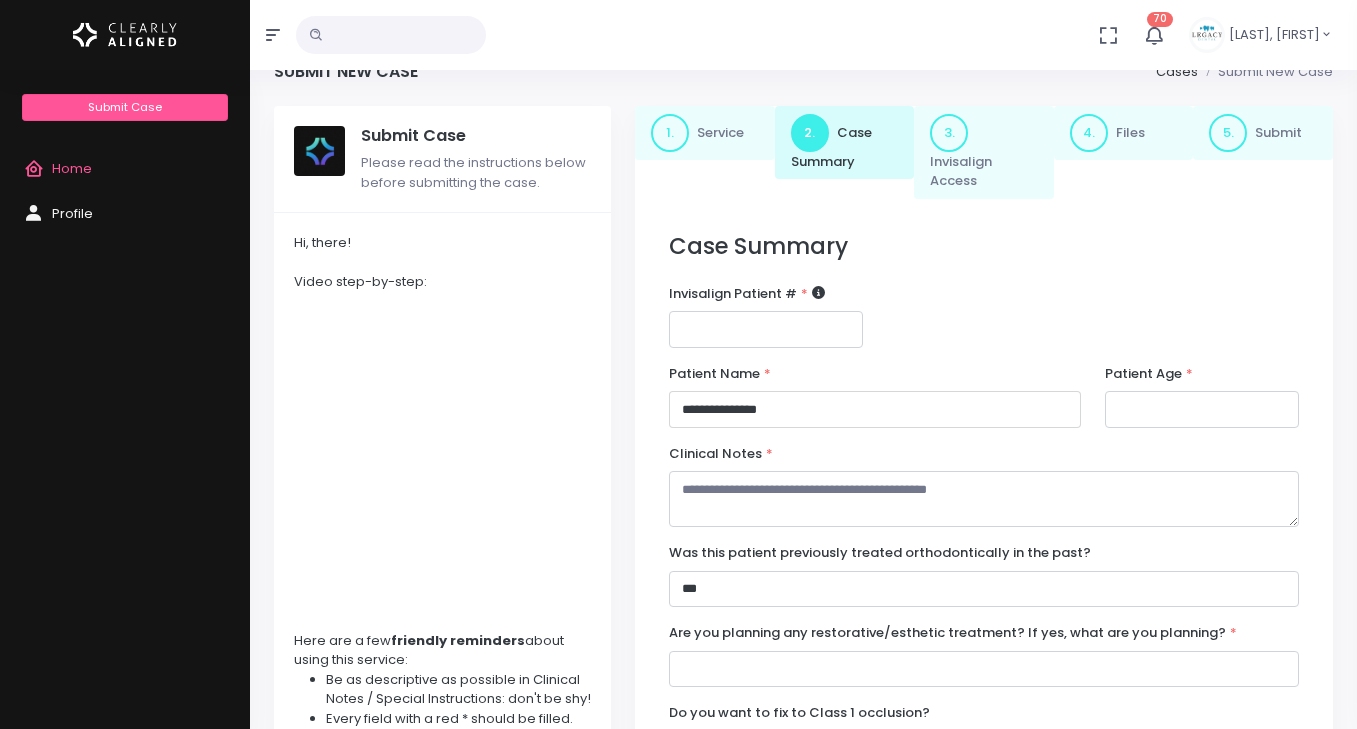 type on "**********" 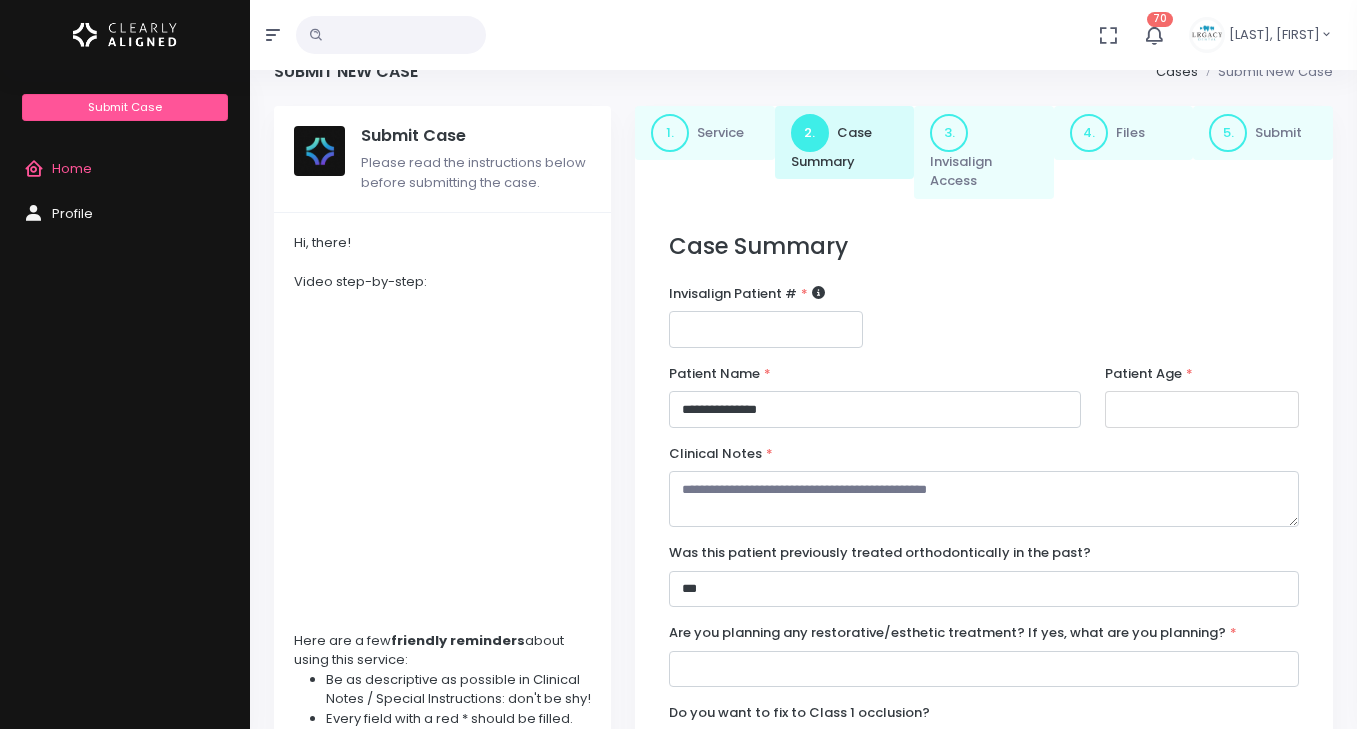 click at bounding box center [1202, 409] 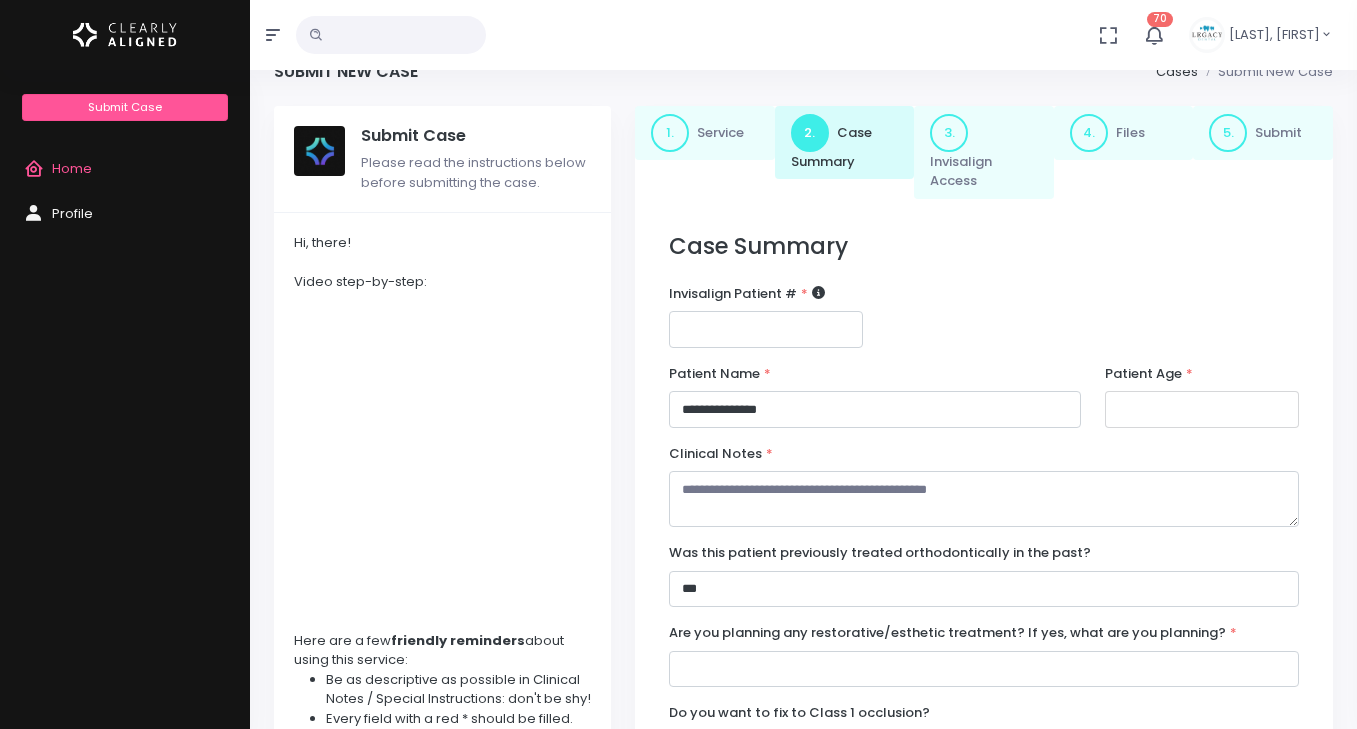 type on "**" 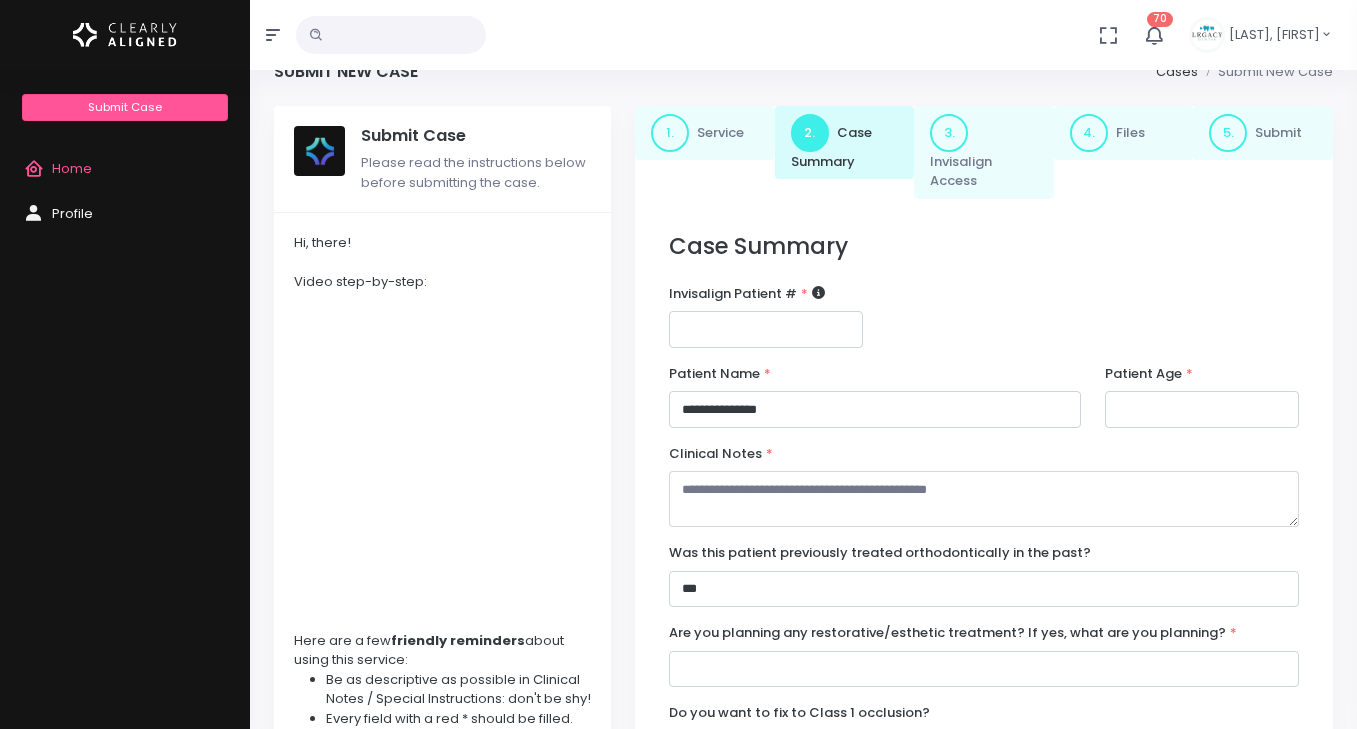 click at bounding box center (984, 499) 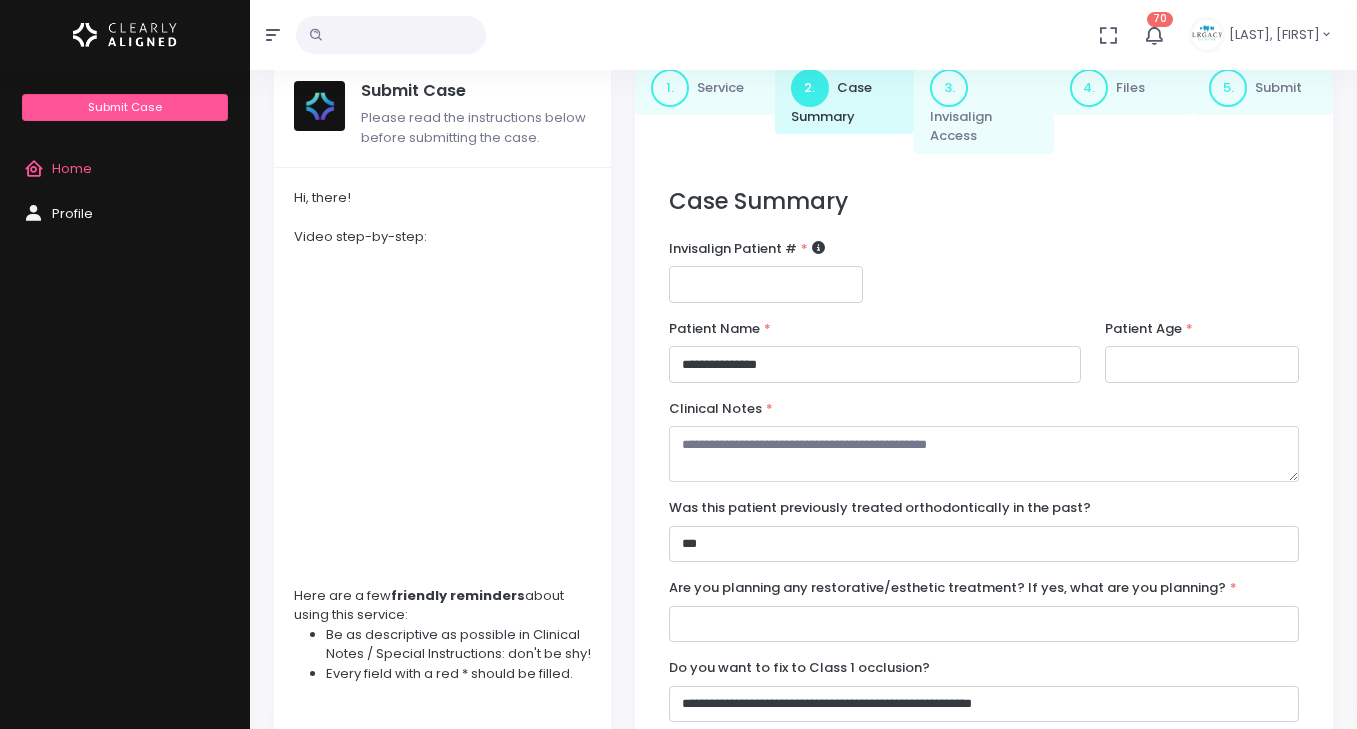 scroll, scrollTop: 194, scrollLeft: 0, axis: vertical 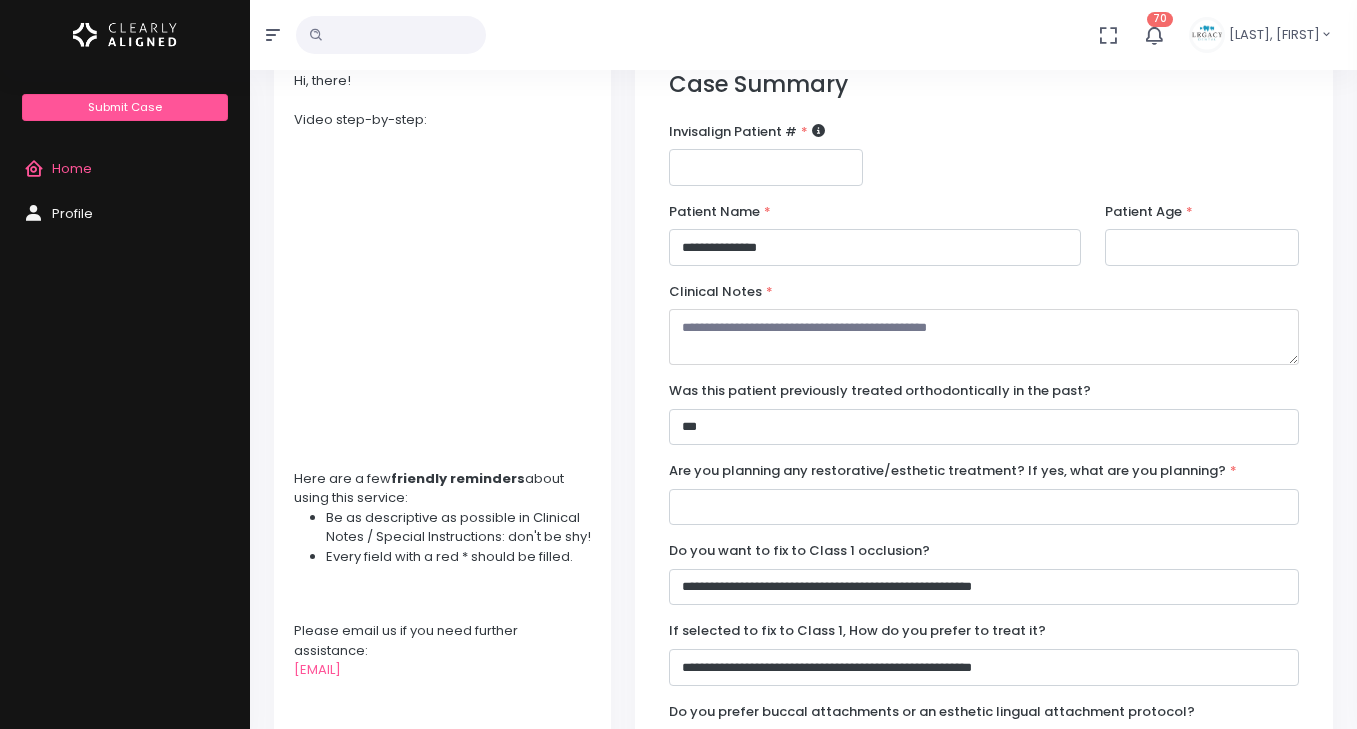 click at bounding box center [984, 337] 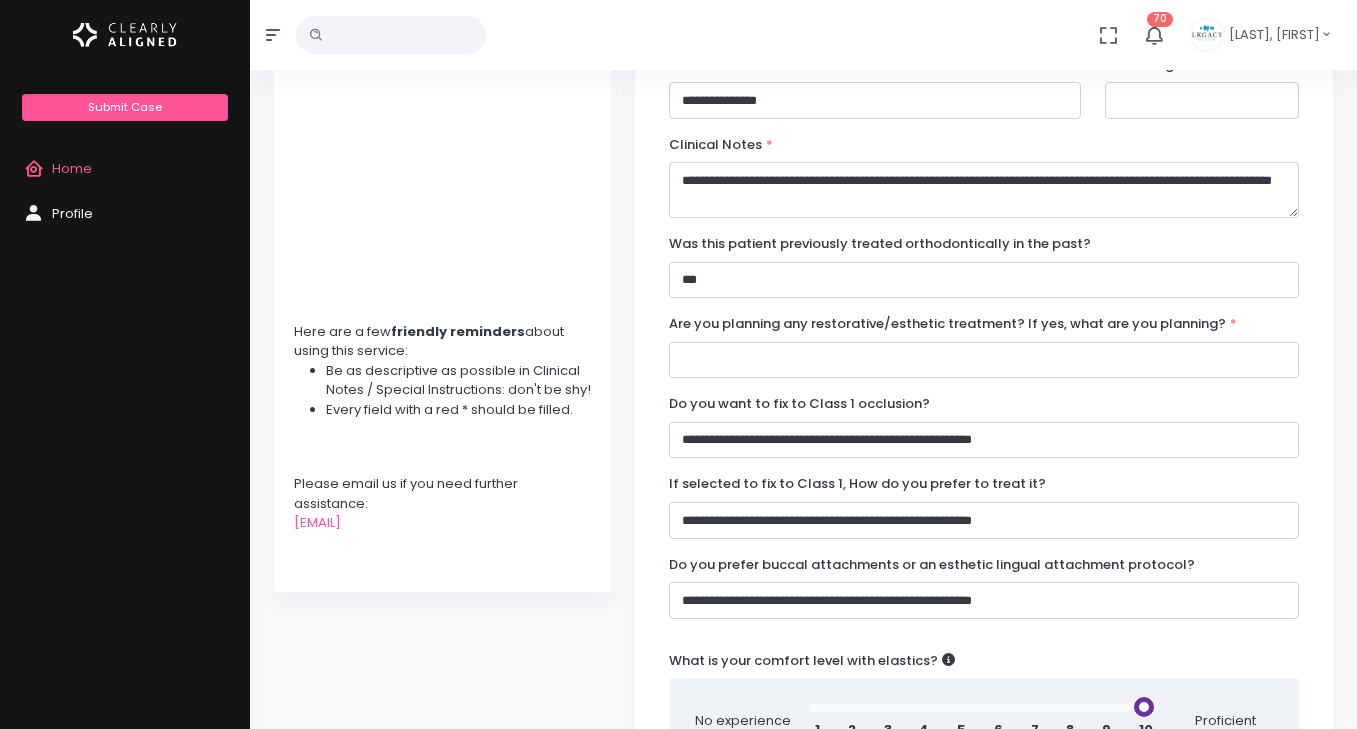 scroll, scrollTop: 296, scrollLeft: 0, axis: vertical 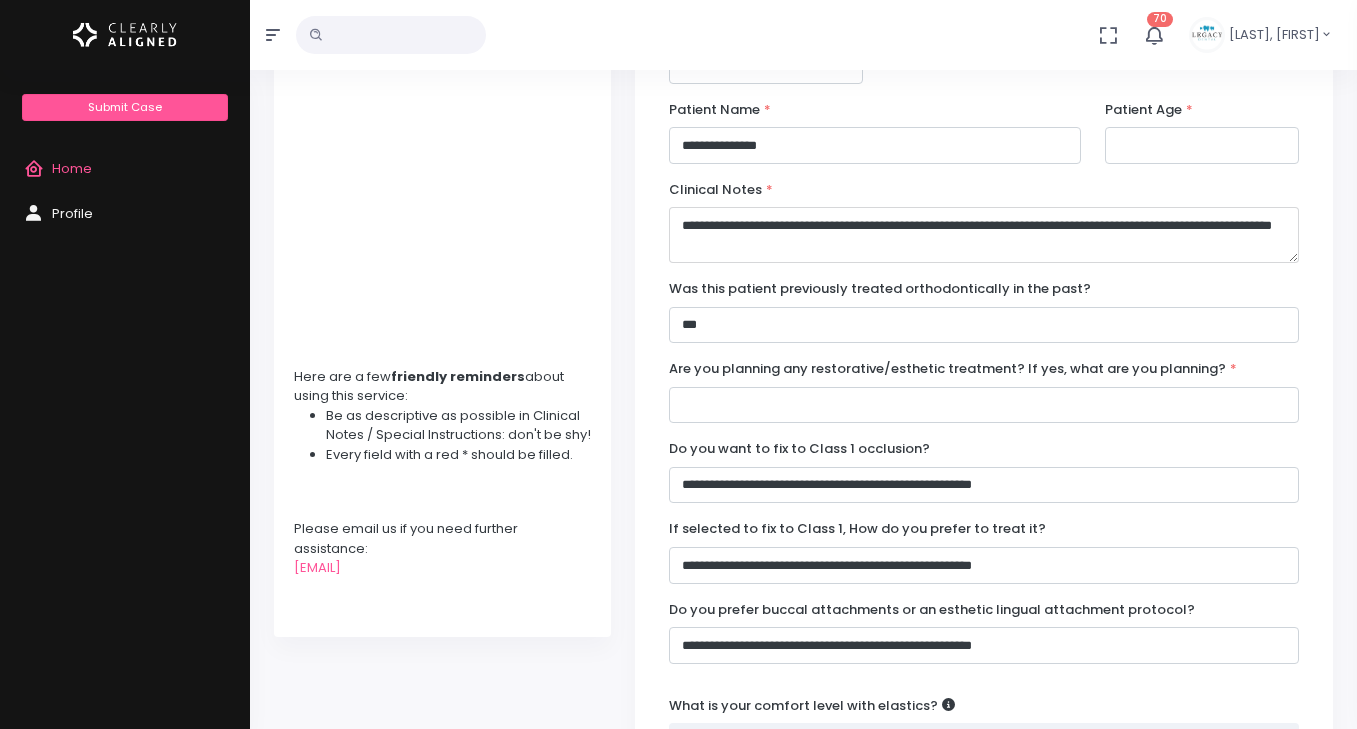 type on "**********" 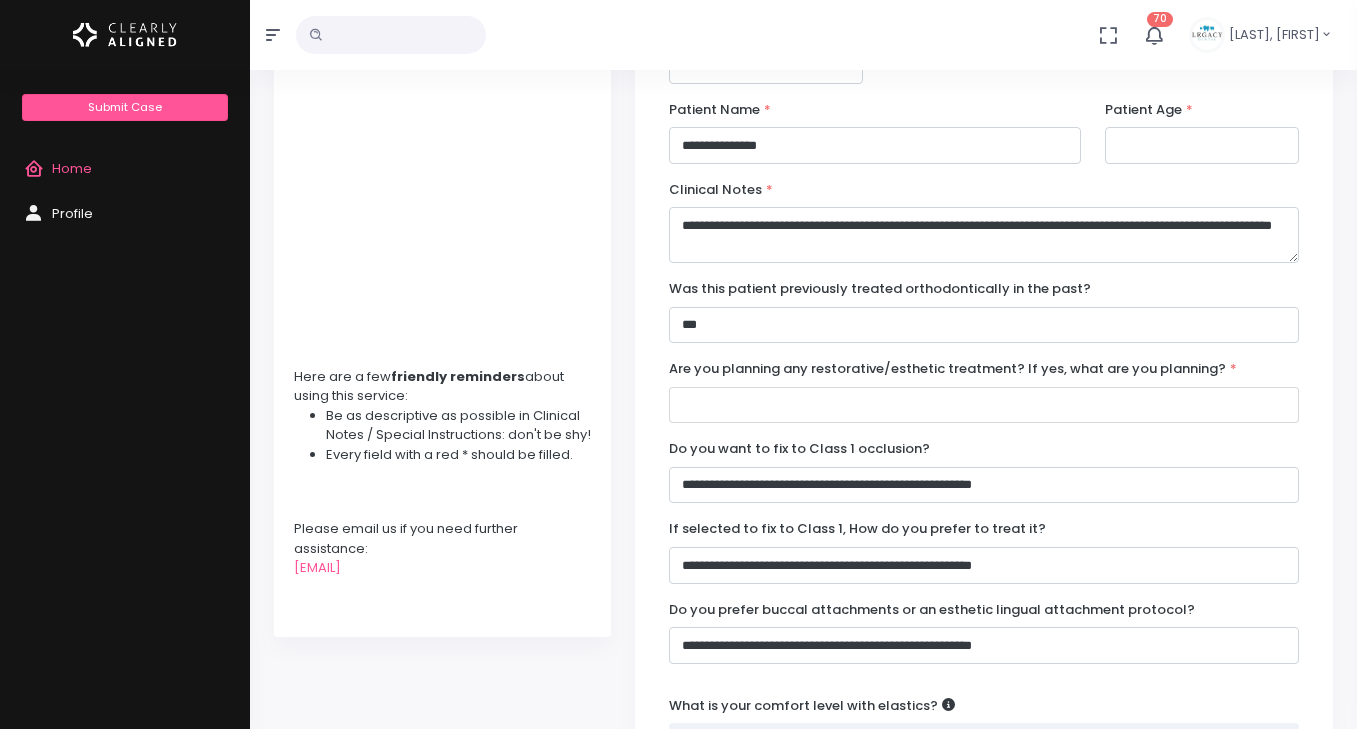 click at bounding box center [984, 405] 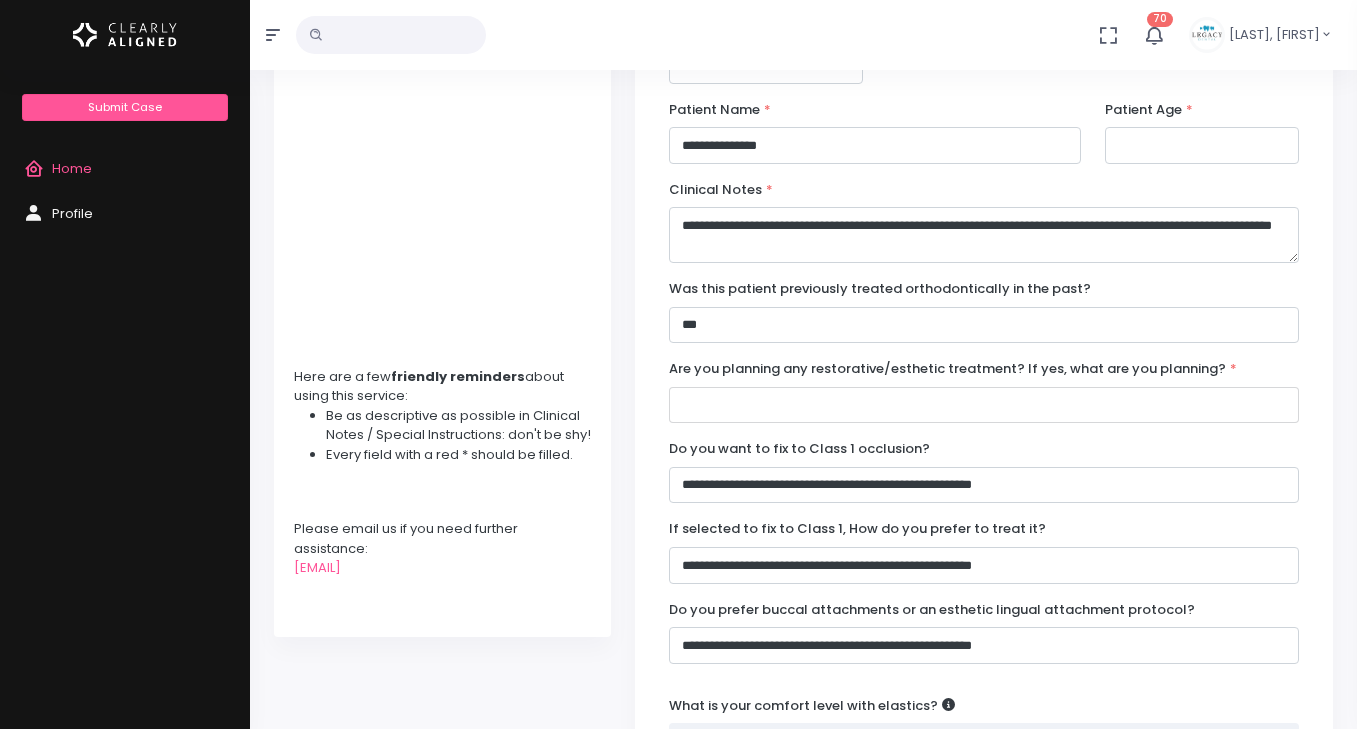 type on "*" 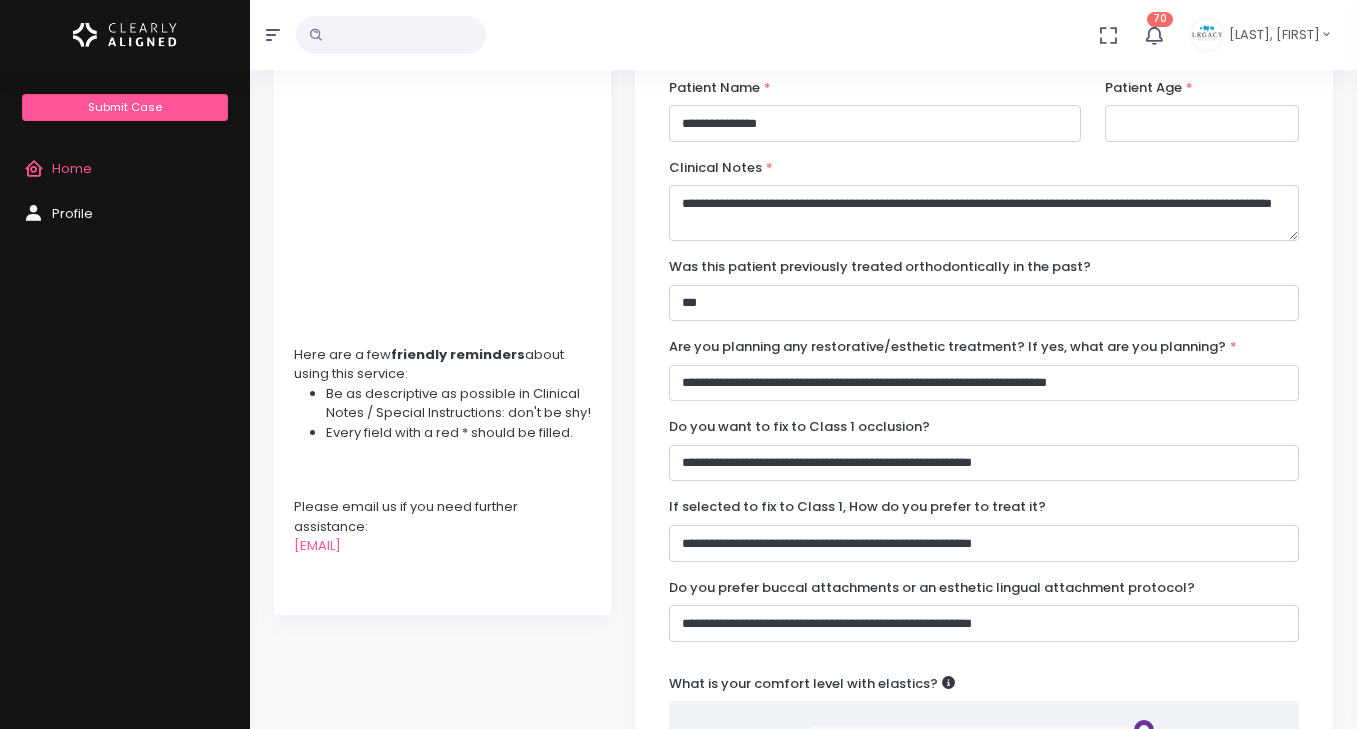 scroll, scrollTop: 316, scrollLeft: 0, axis: vertical 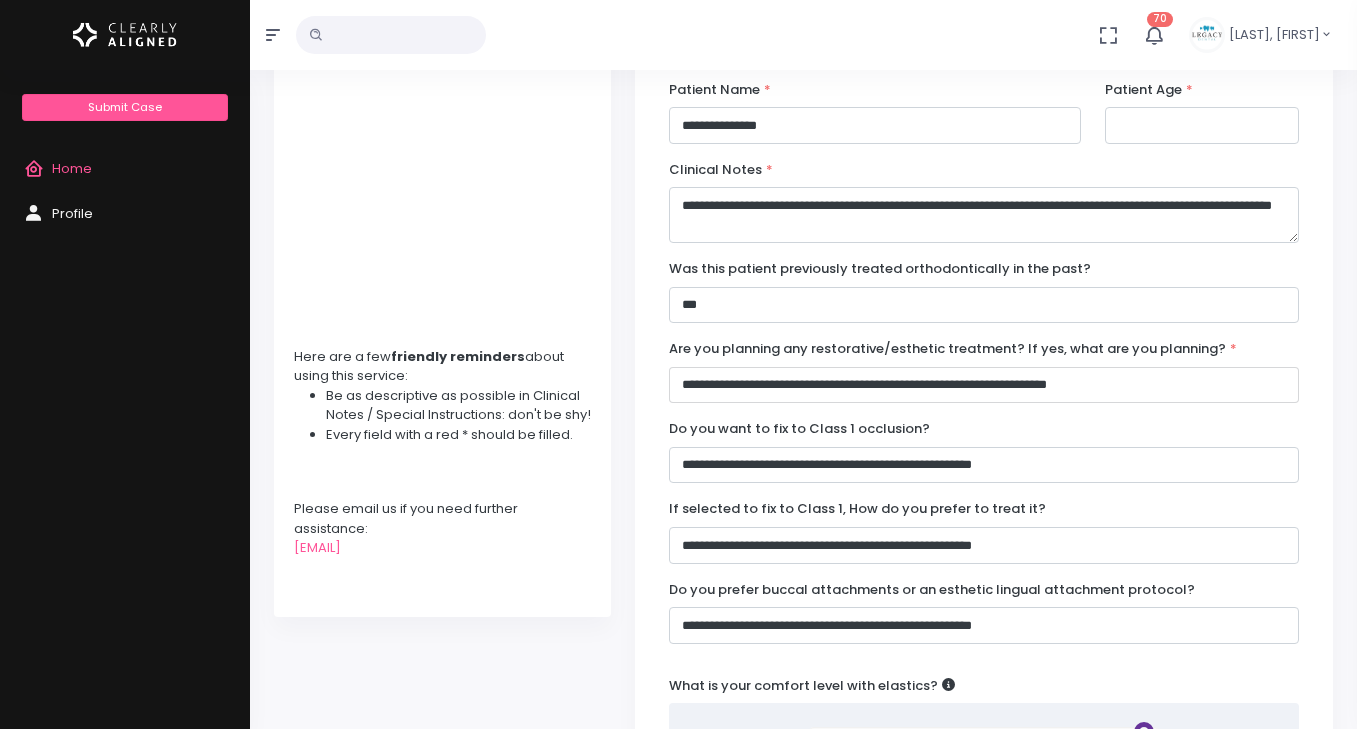 type on "**********" 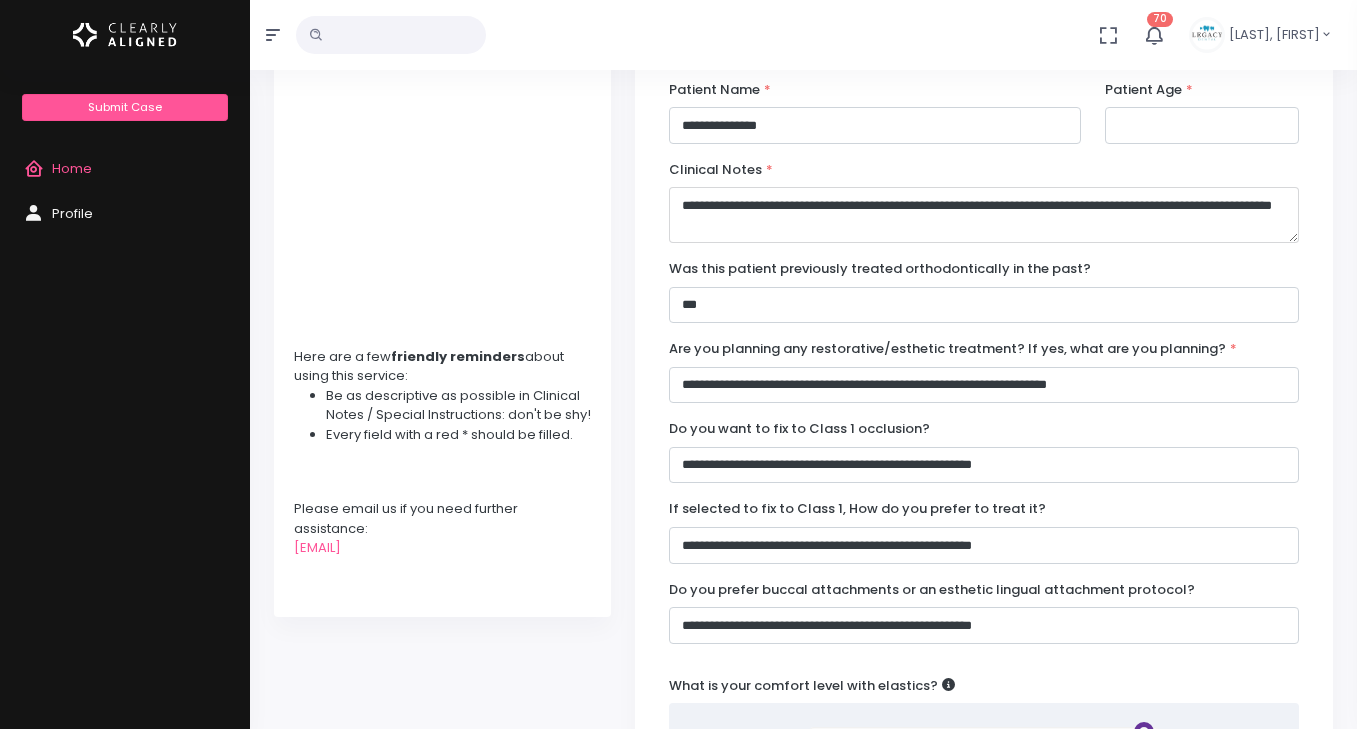 click on "**********" at bounding box center [984, 215] 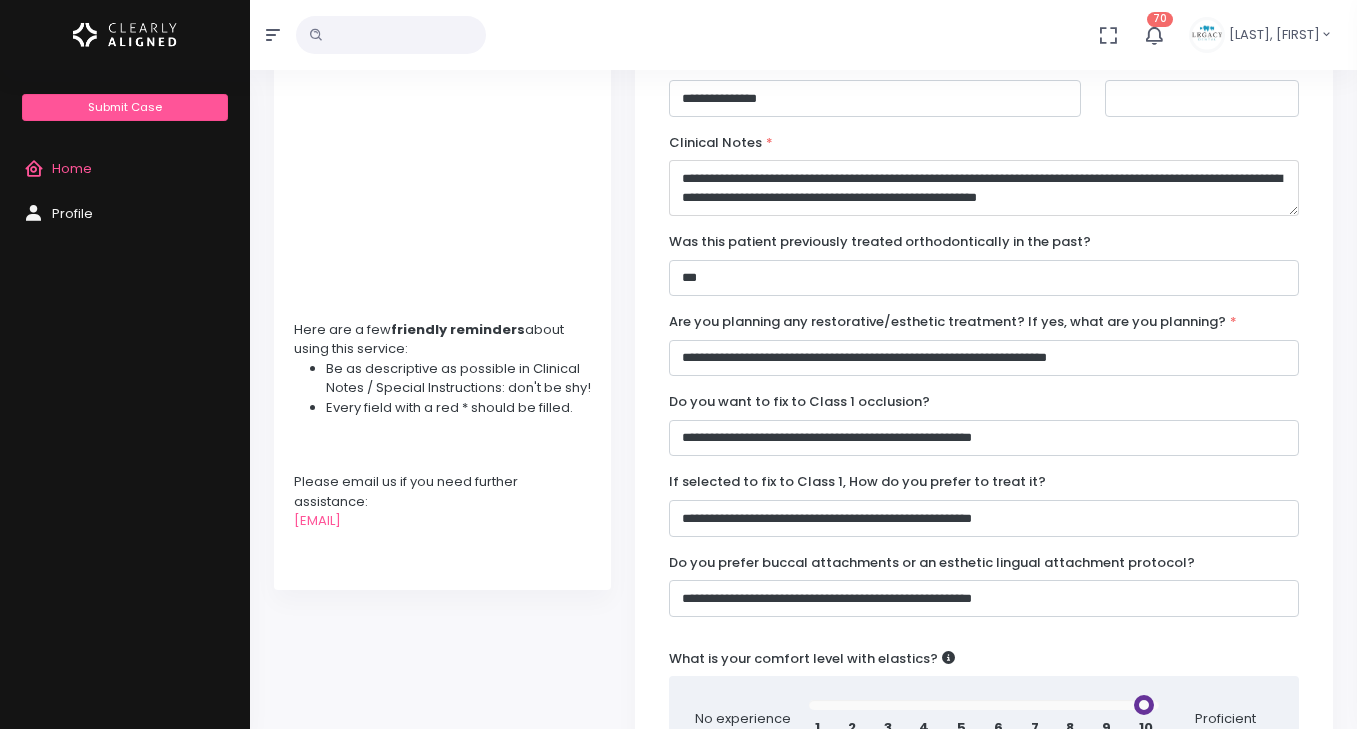 scroll, scrollTop: 344, scrollLeft: 0, axis: vertical 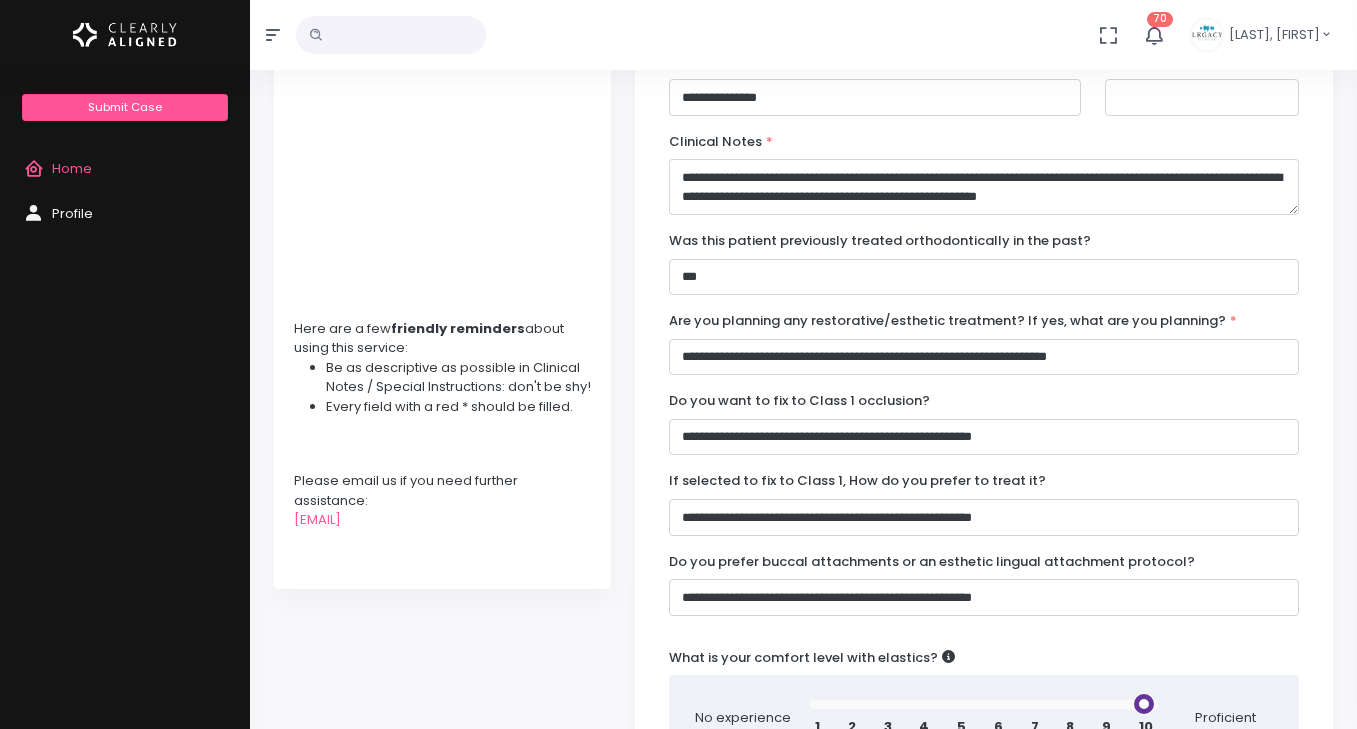 click on "**********" at bounding box center (984, 187) 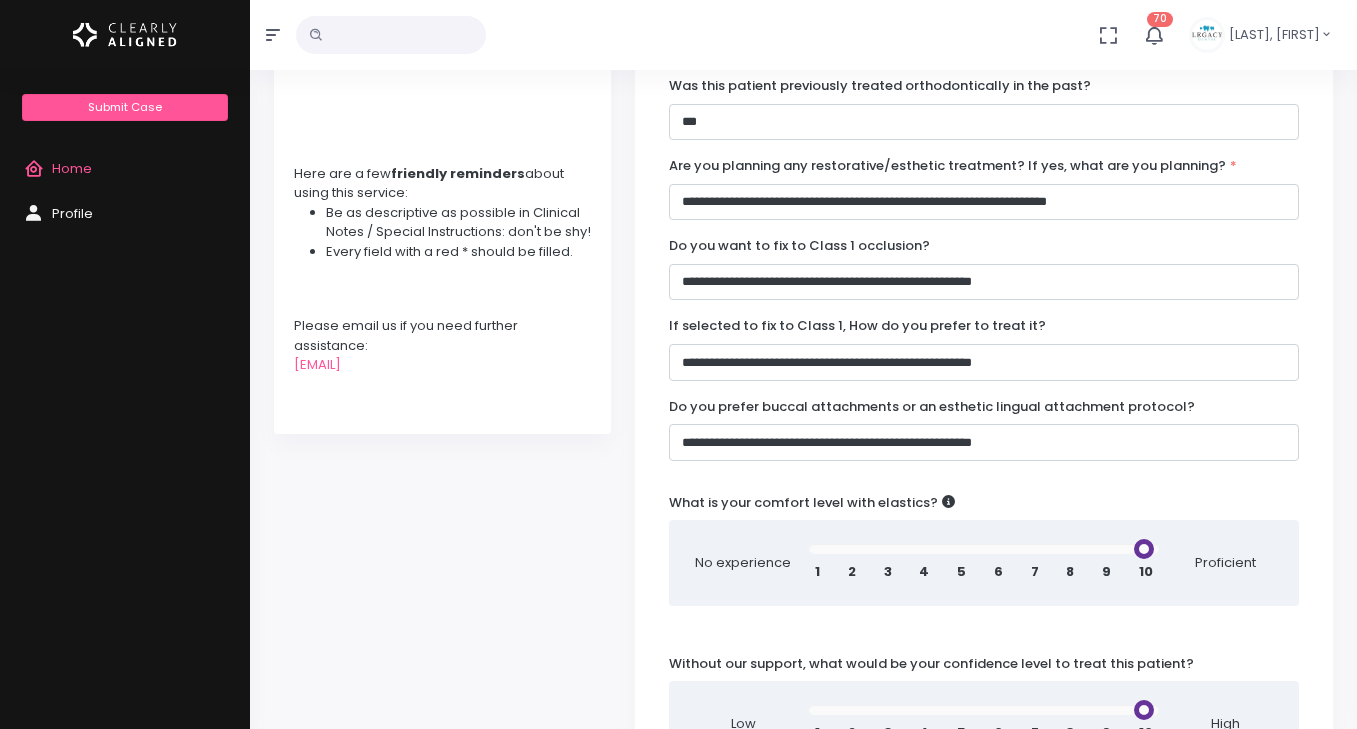 scroll, scrollTop: 506, scrollLeft: 0, axis: vertical 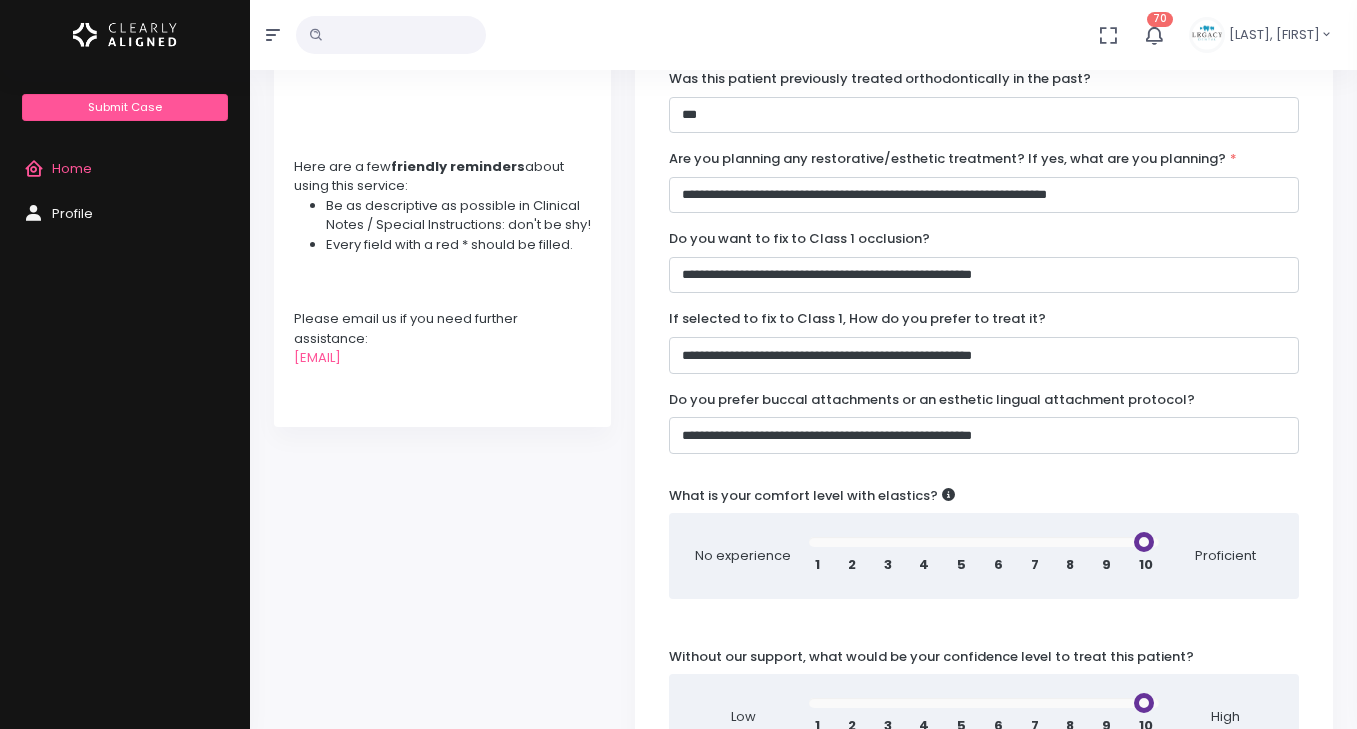 type on "**********" 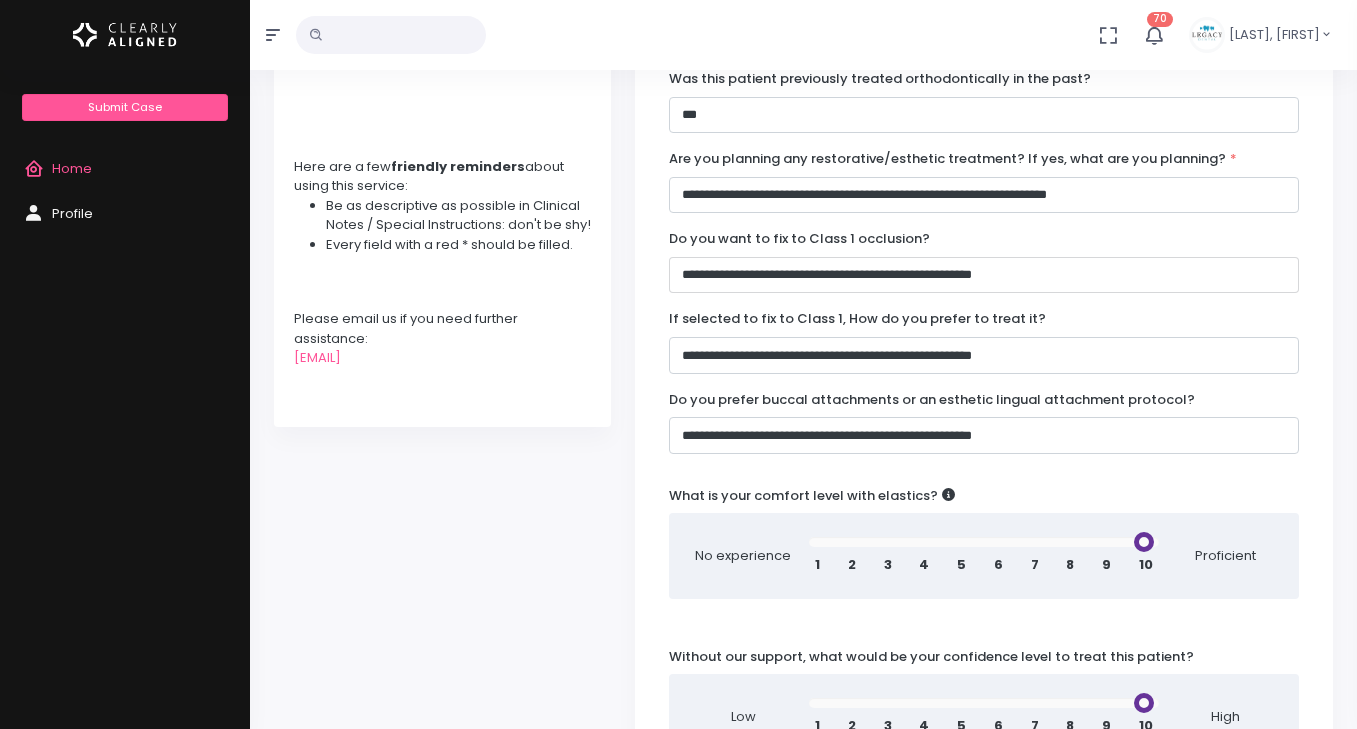 click on "**********" at bounding box center (984, 275) 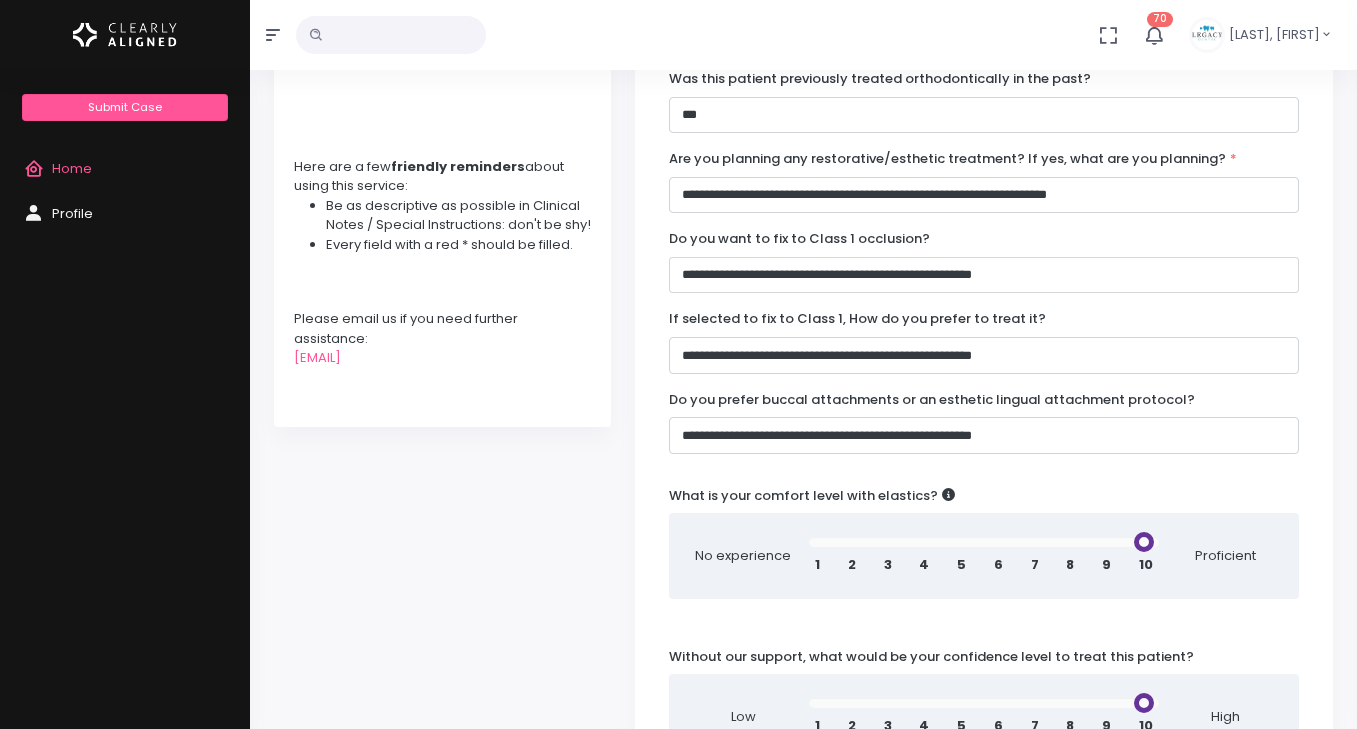 select on "*******" 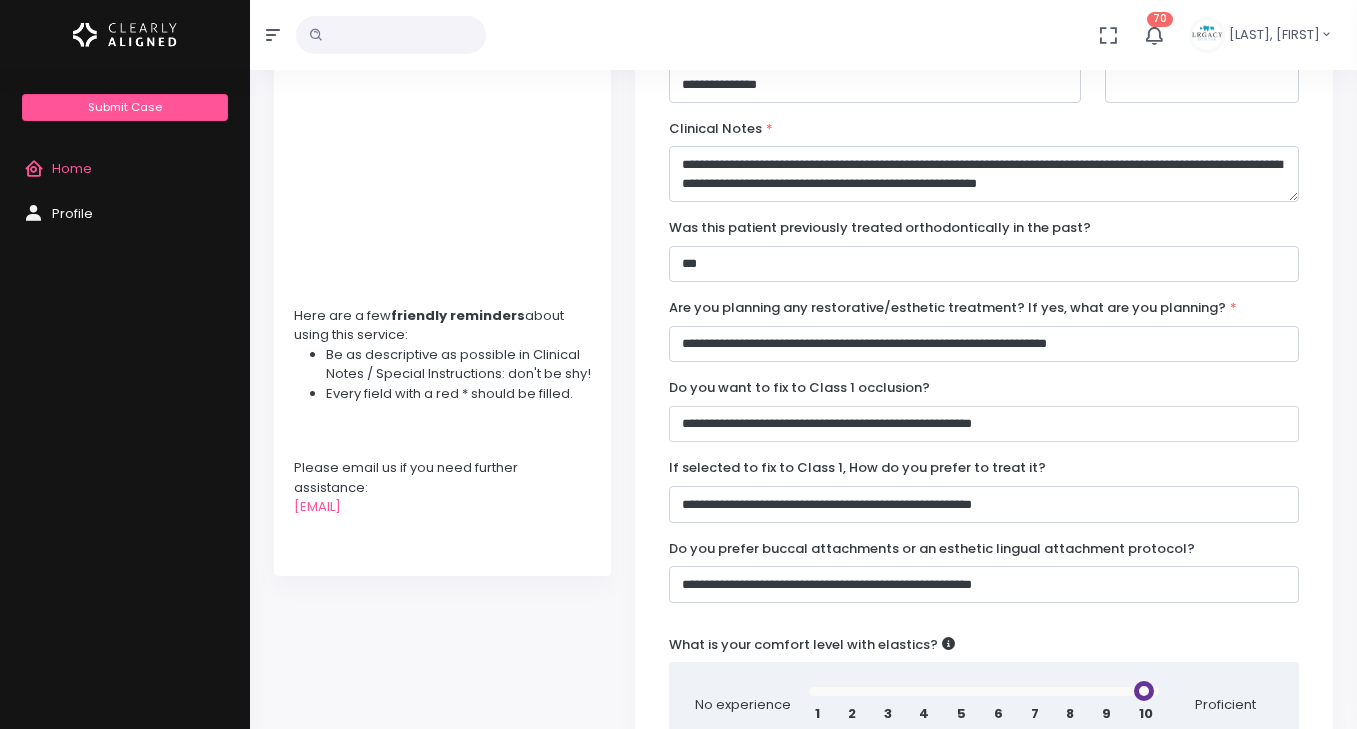 scroll, scrollTop: 353, scrollLeft: 0, axis: vertical 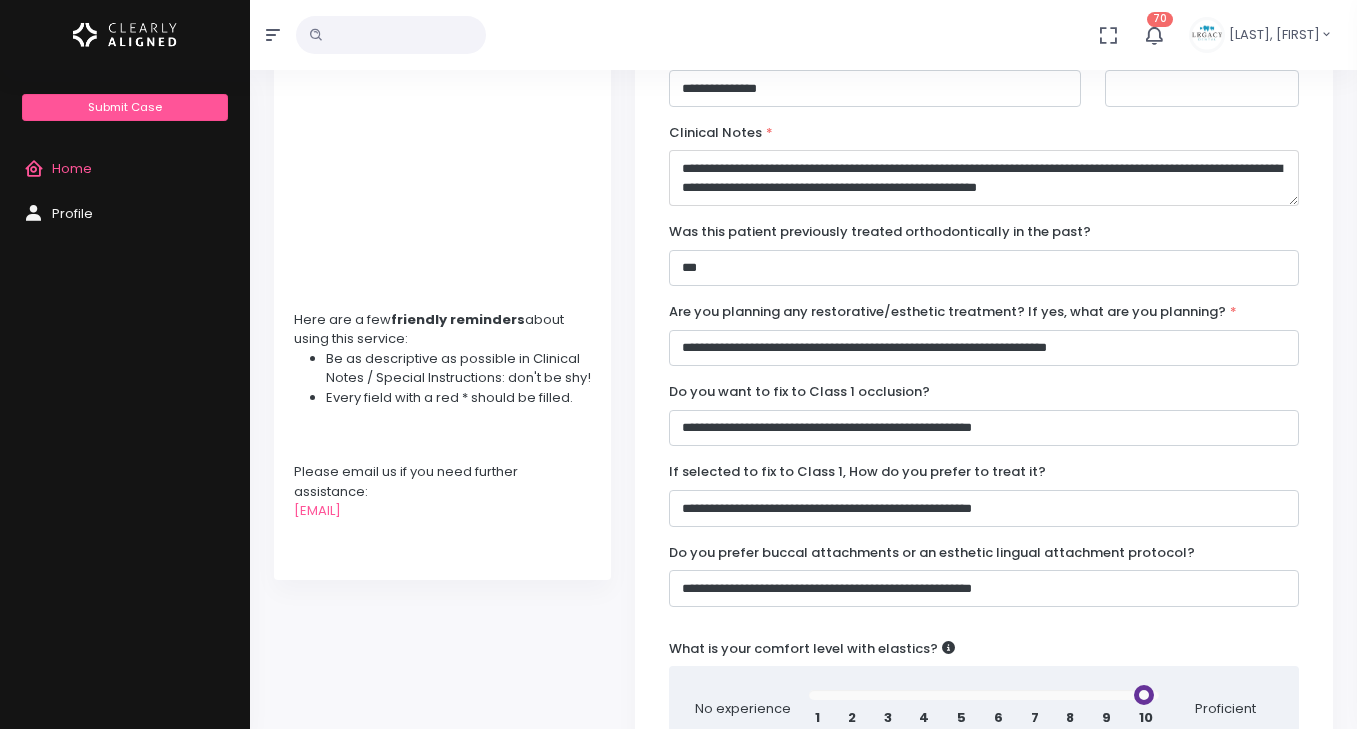 click on "**********" at bounding box center (984, 178) 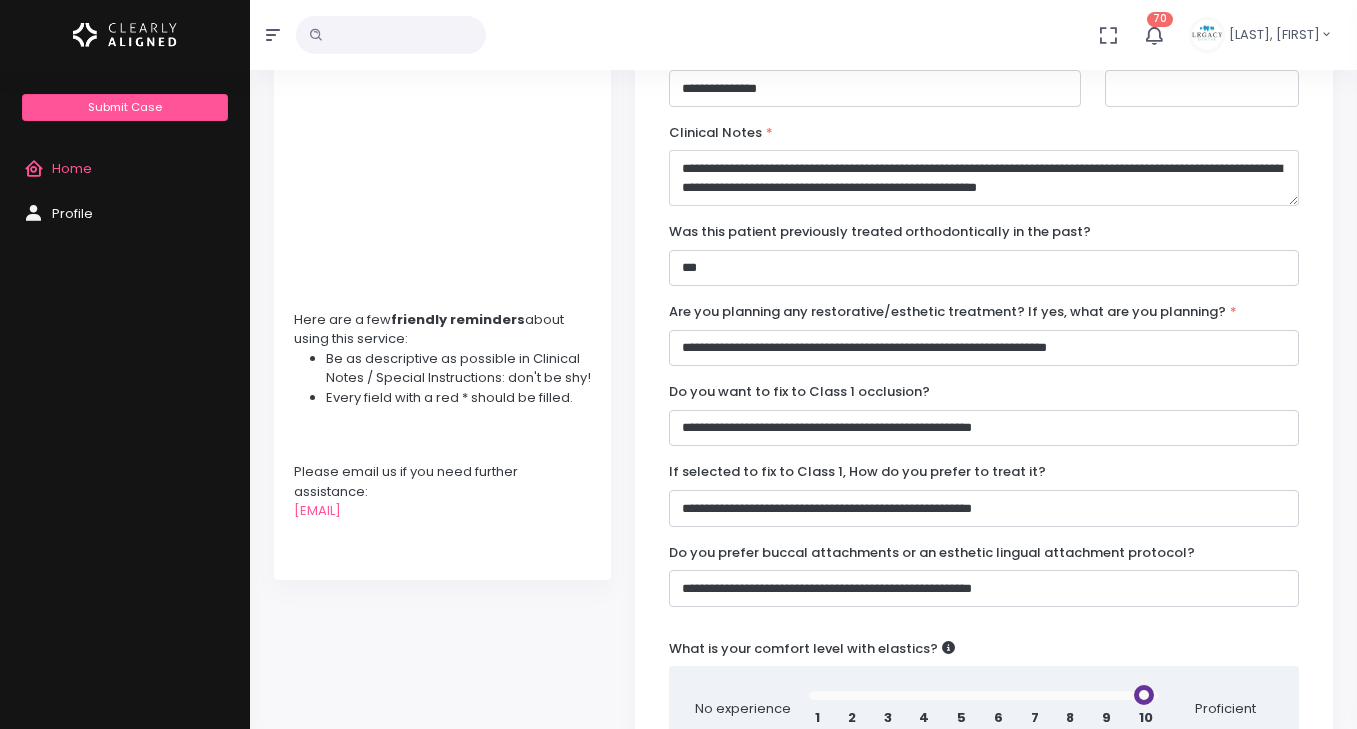 click on "**********" at bounding box center [984, 178] 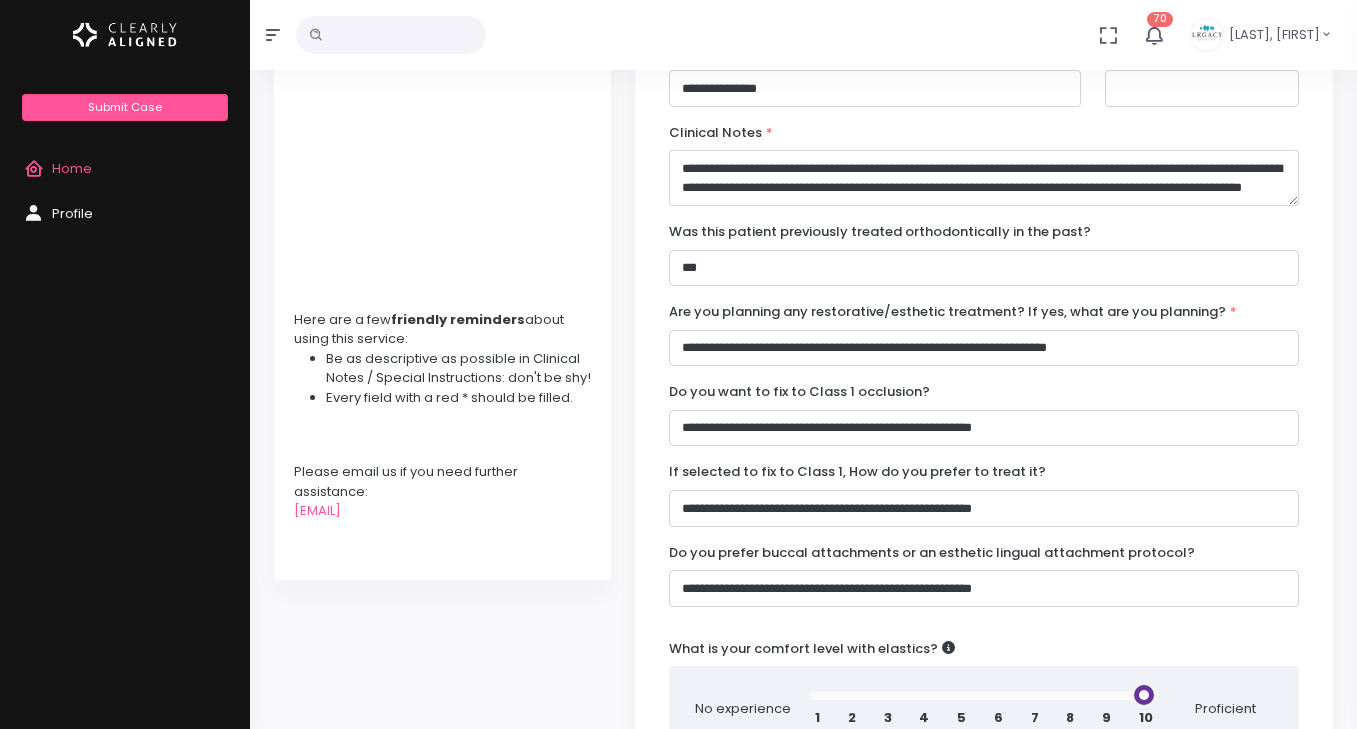 scroll, scrollTop: 8, scrollLeft: 0, axis: vertical 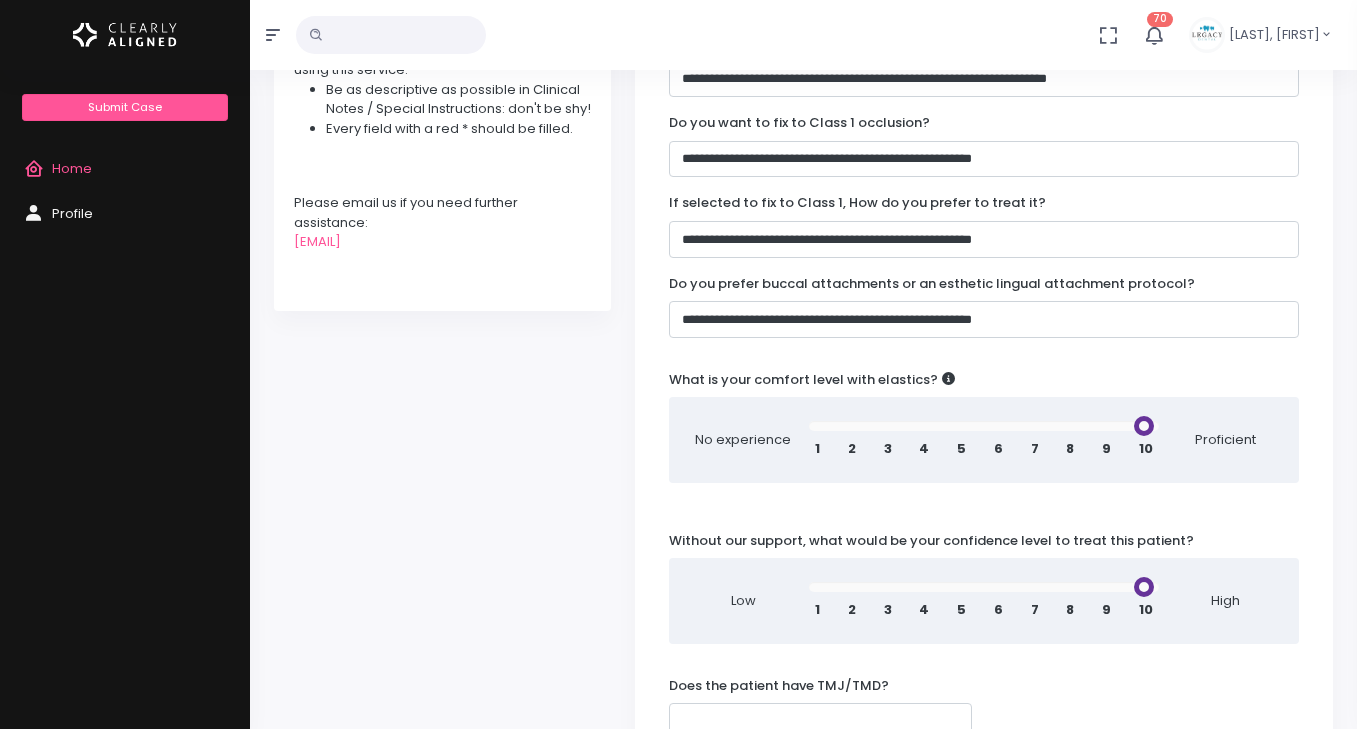 type on "**********" 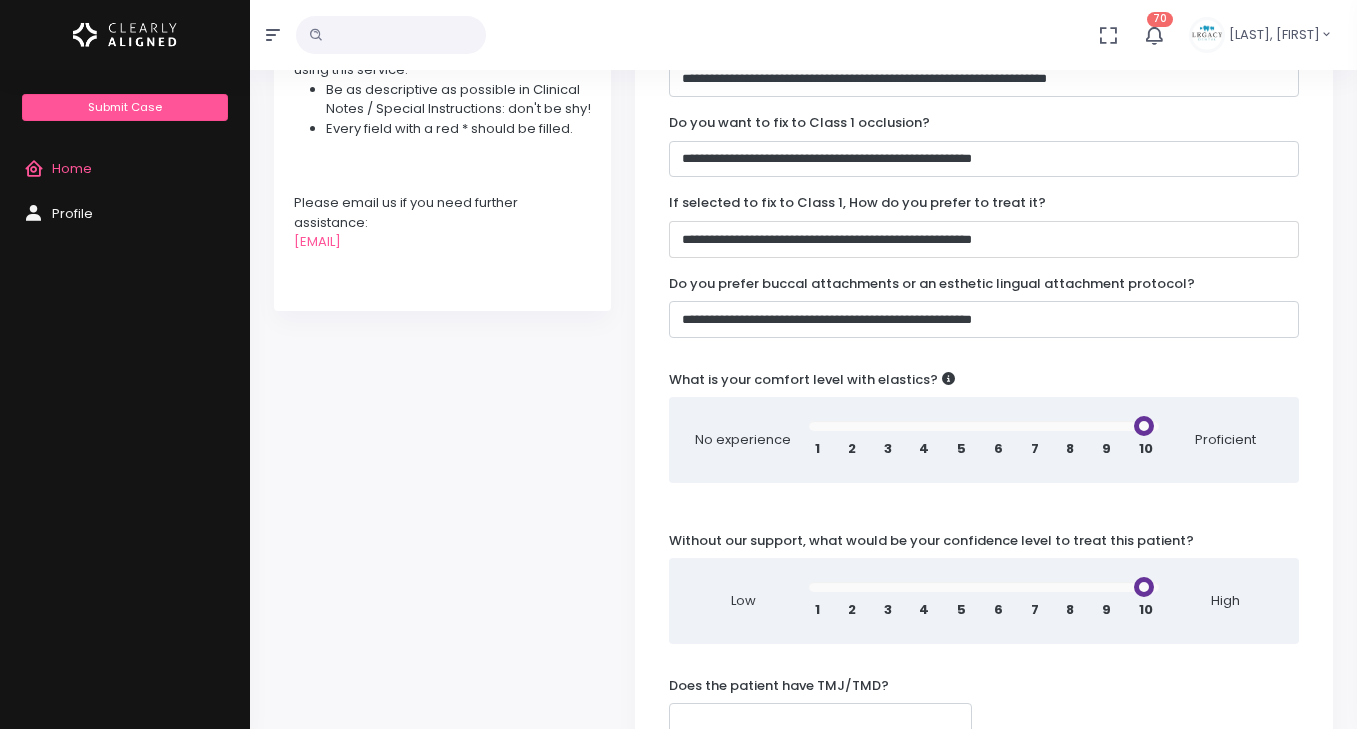 click on "**********" at bounding box center (984, 239) 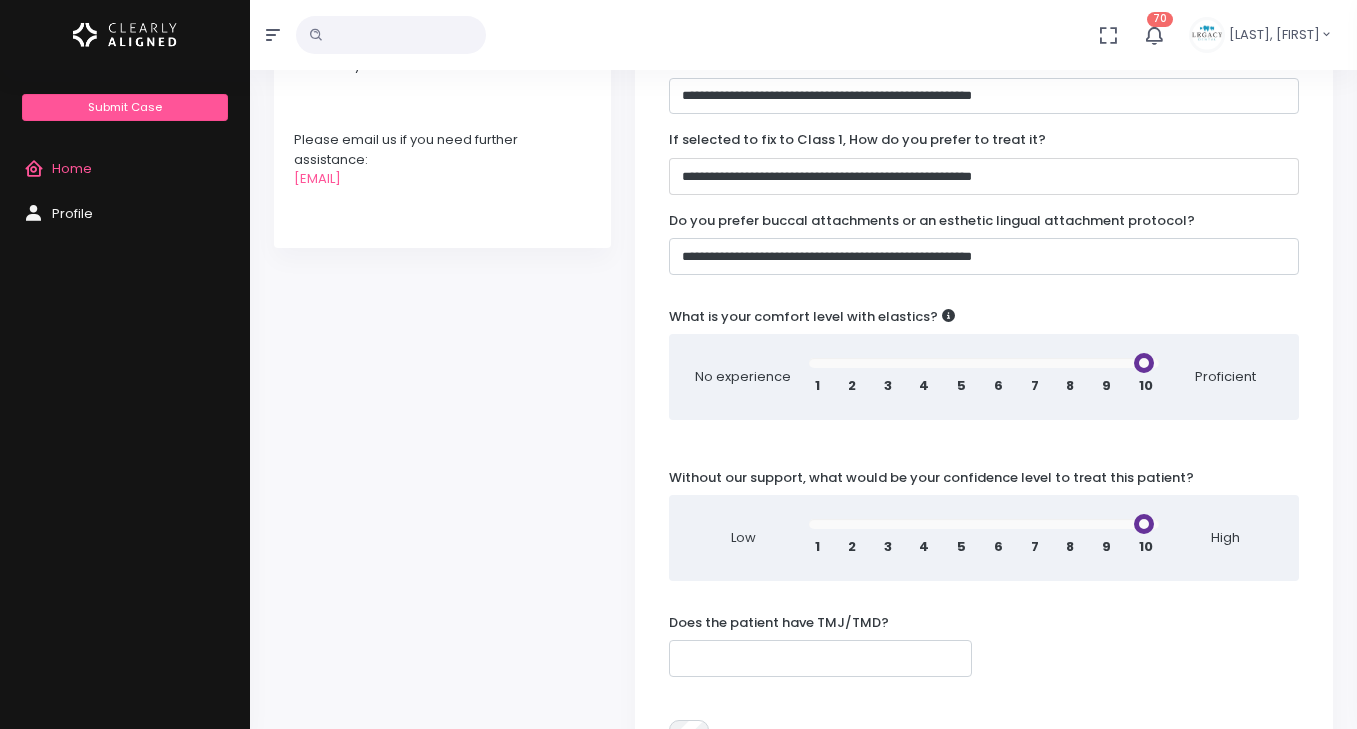 scroll, scrollTop: 690, scrollLeft: 0, axis: vertical 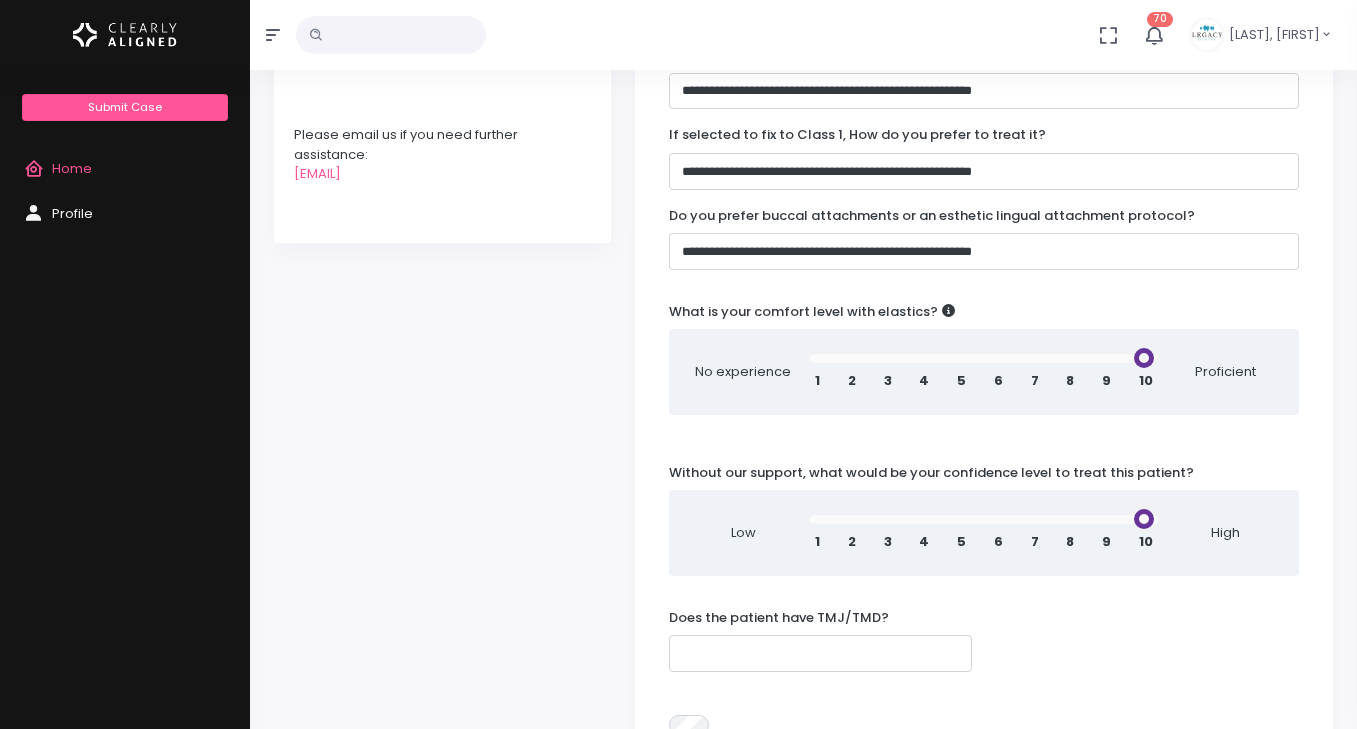 click on "**********" at bounding box center [984, 251] 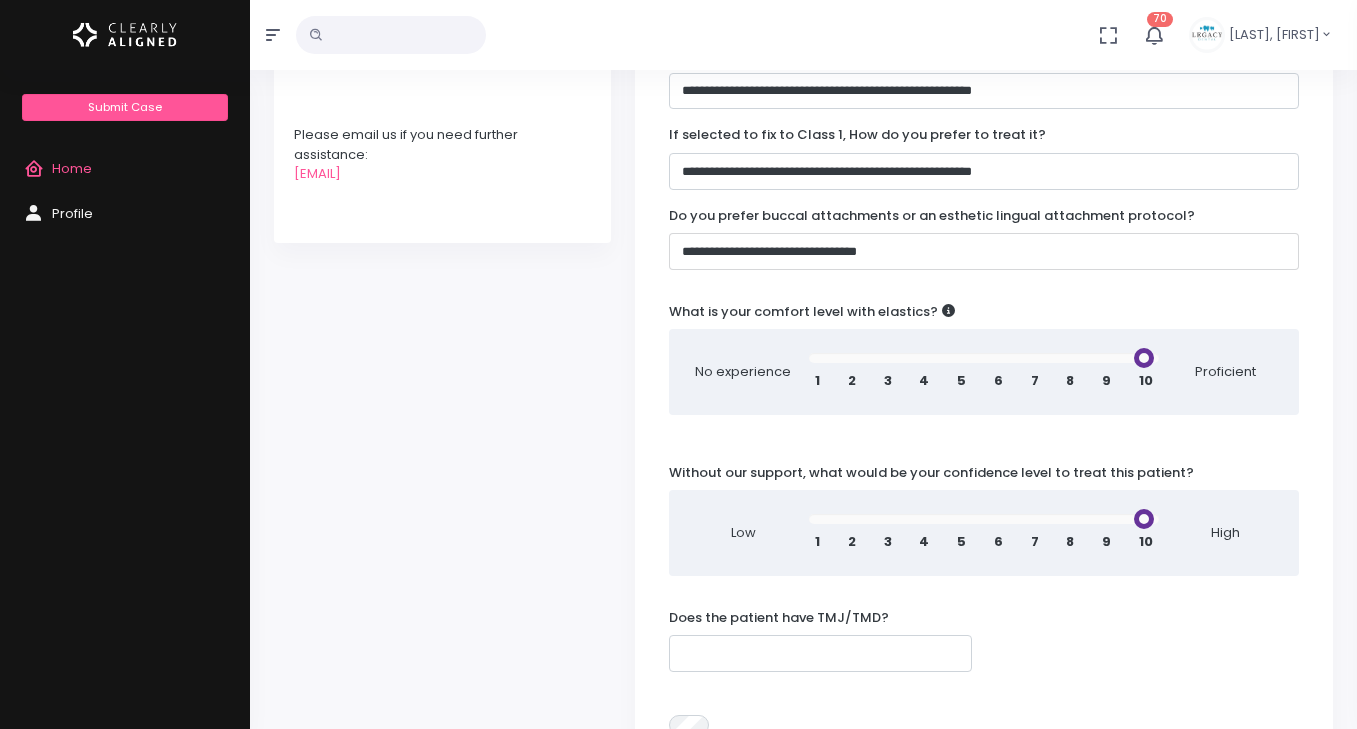click on "**********" at bounding box center [984, 251] 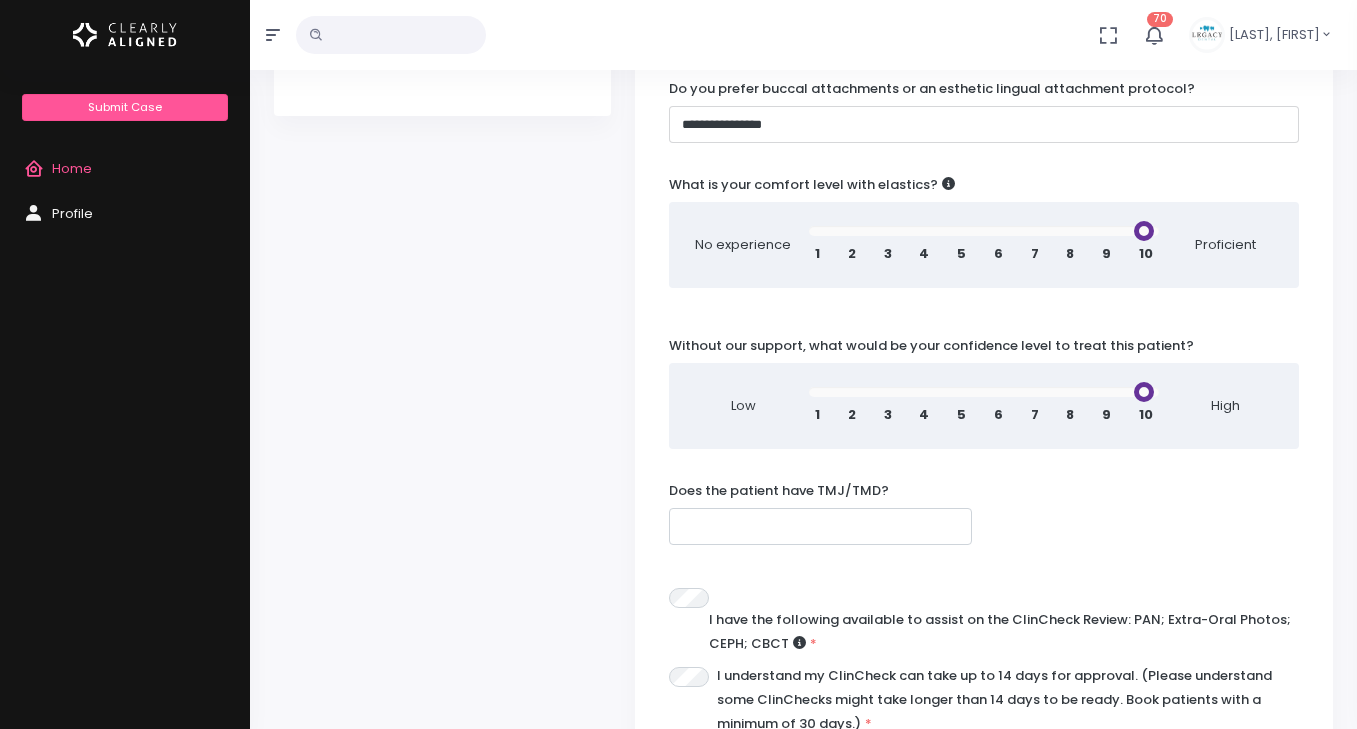 scroll, scrollTop: 825, scrollLeft: 0, axis: vertical 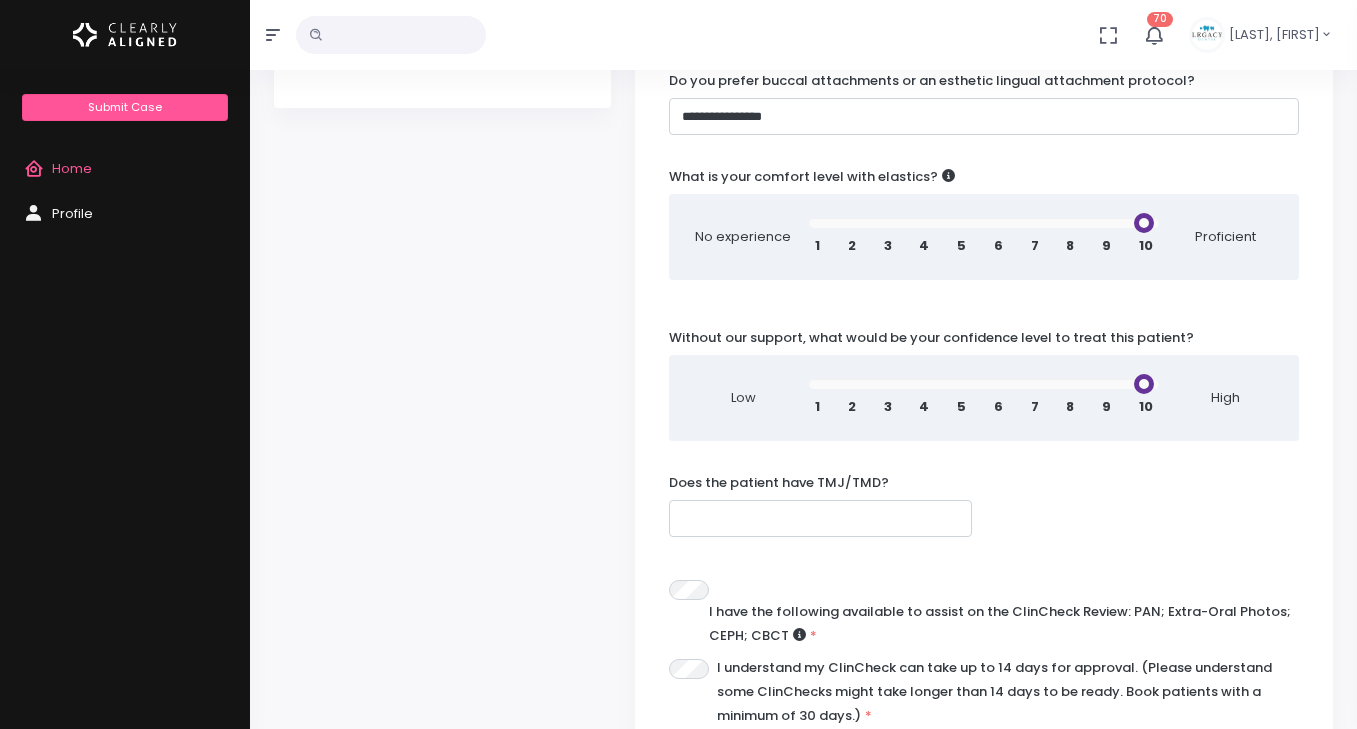 type on "**" 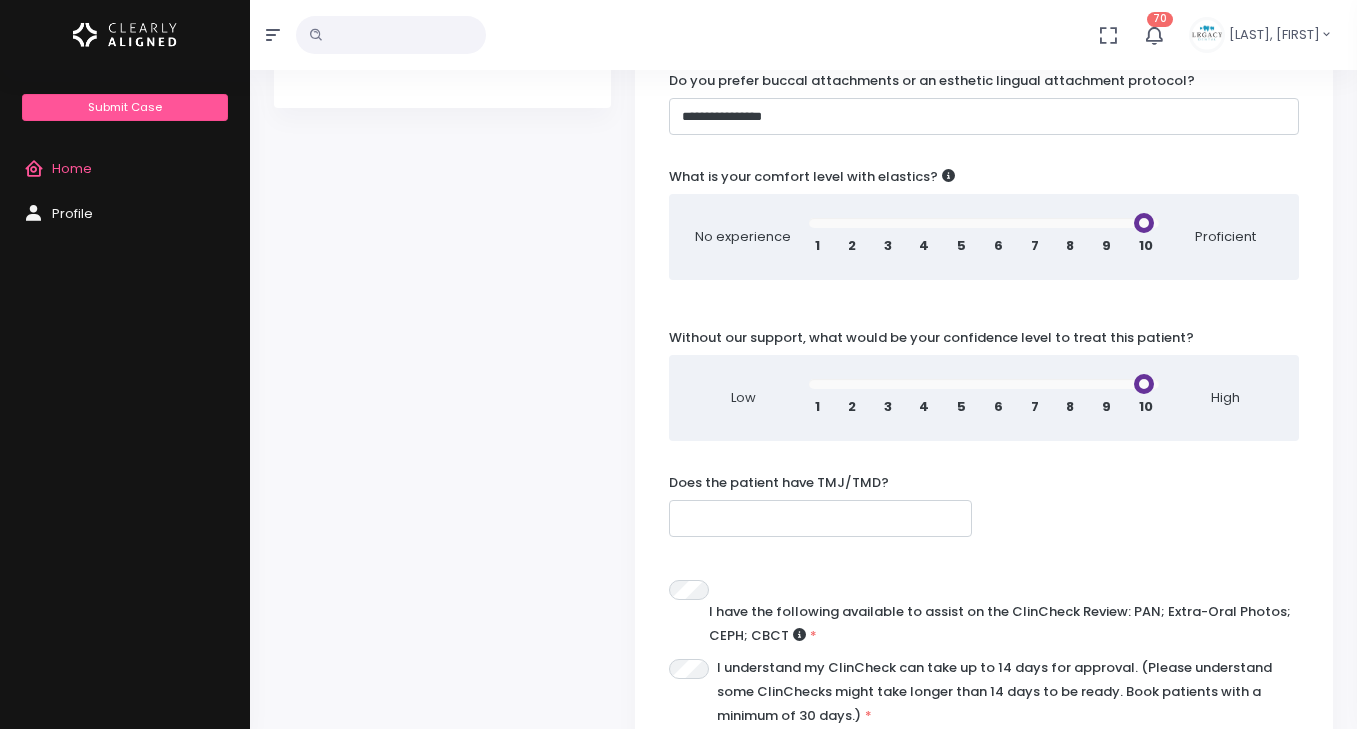 type on "**" 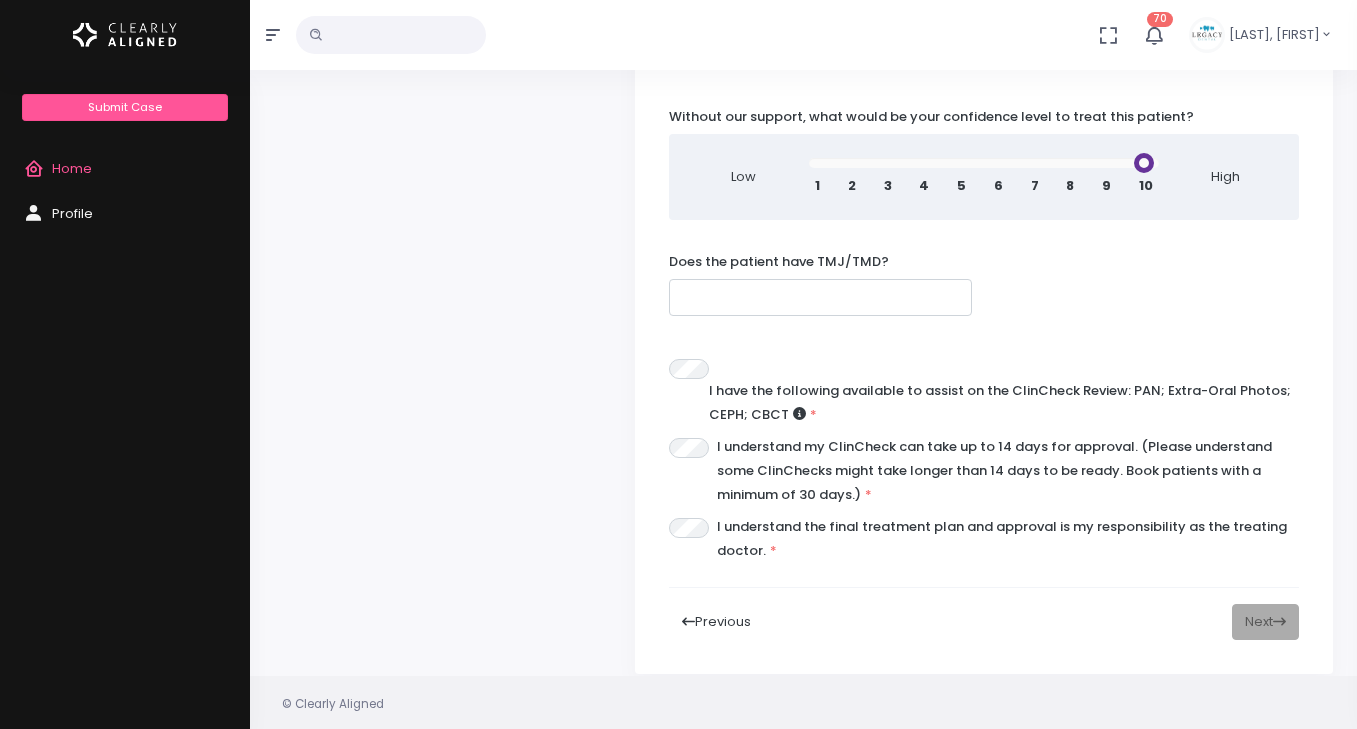 scroll, scrollTop: 1049, scrollLeft: 0, axis: vertical 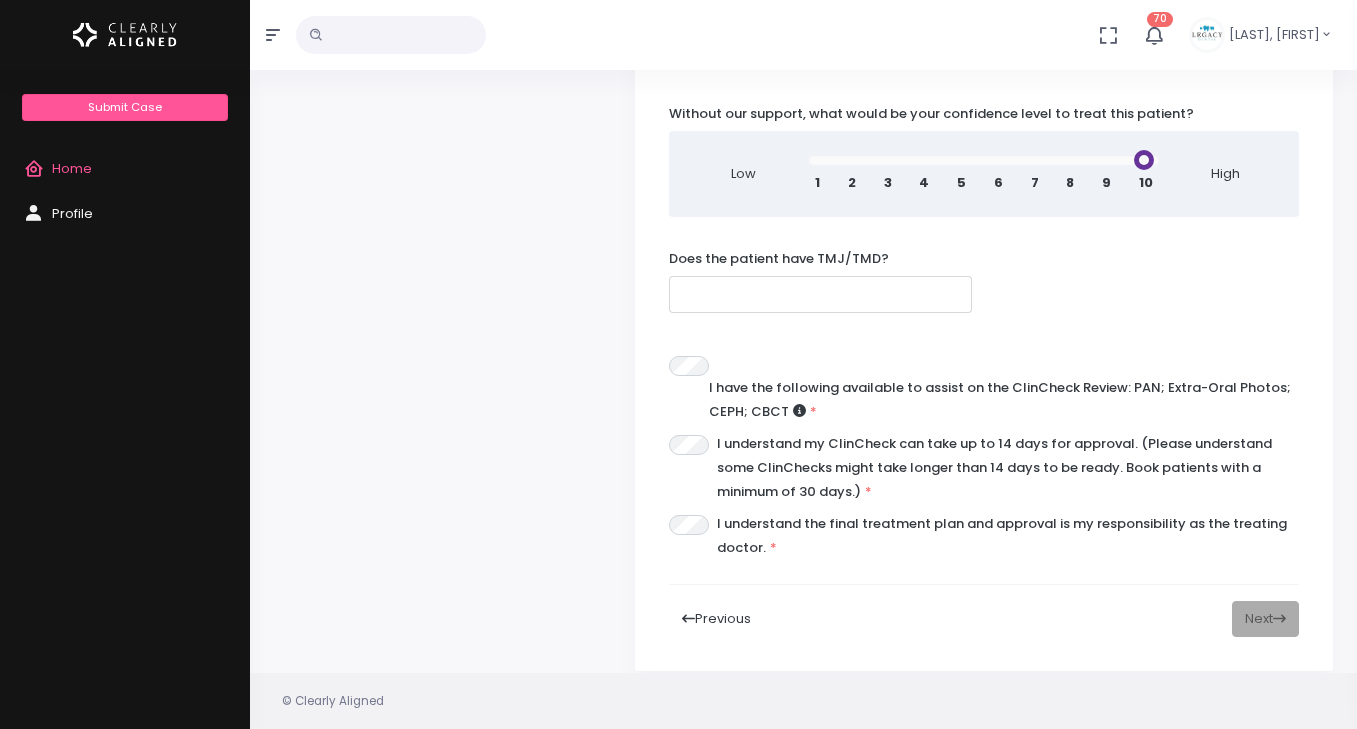 click at bounding box center (820, 294) 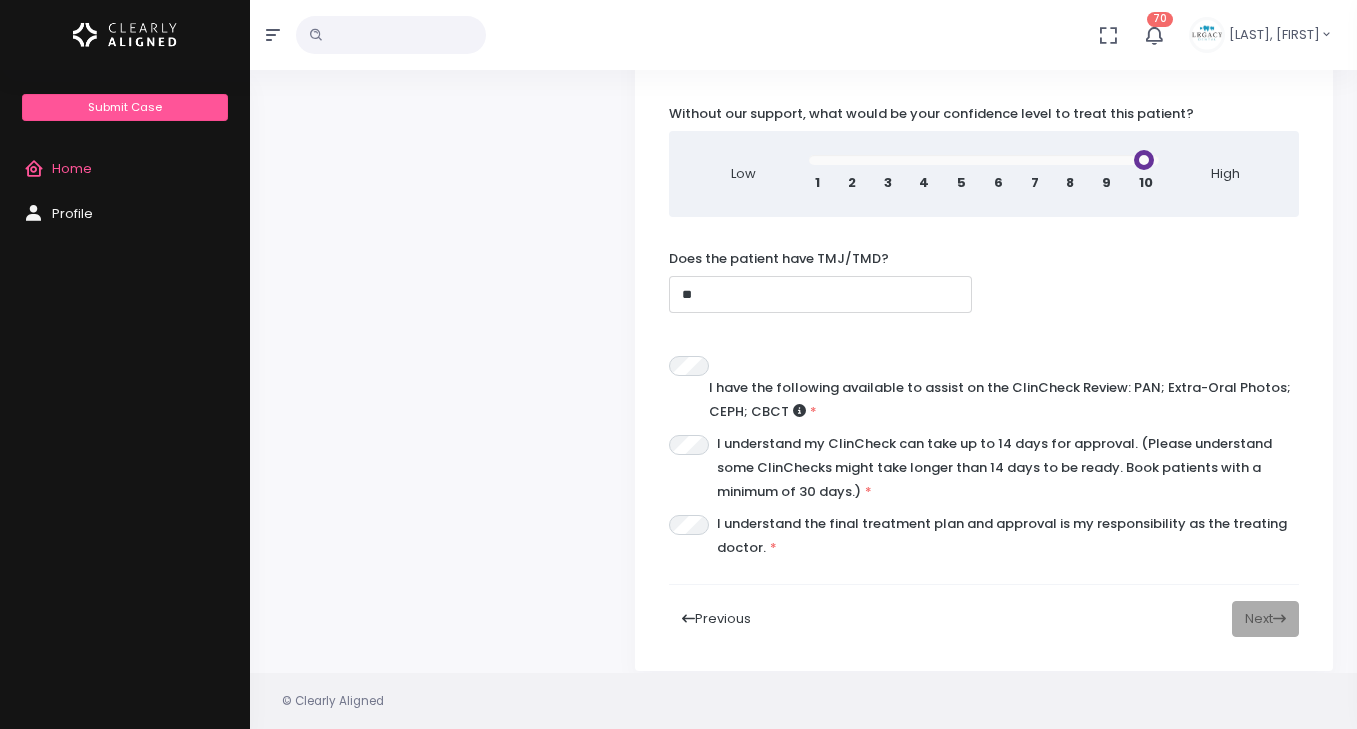 type on "**" 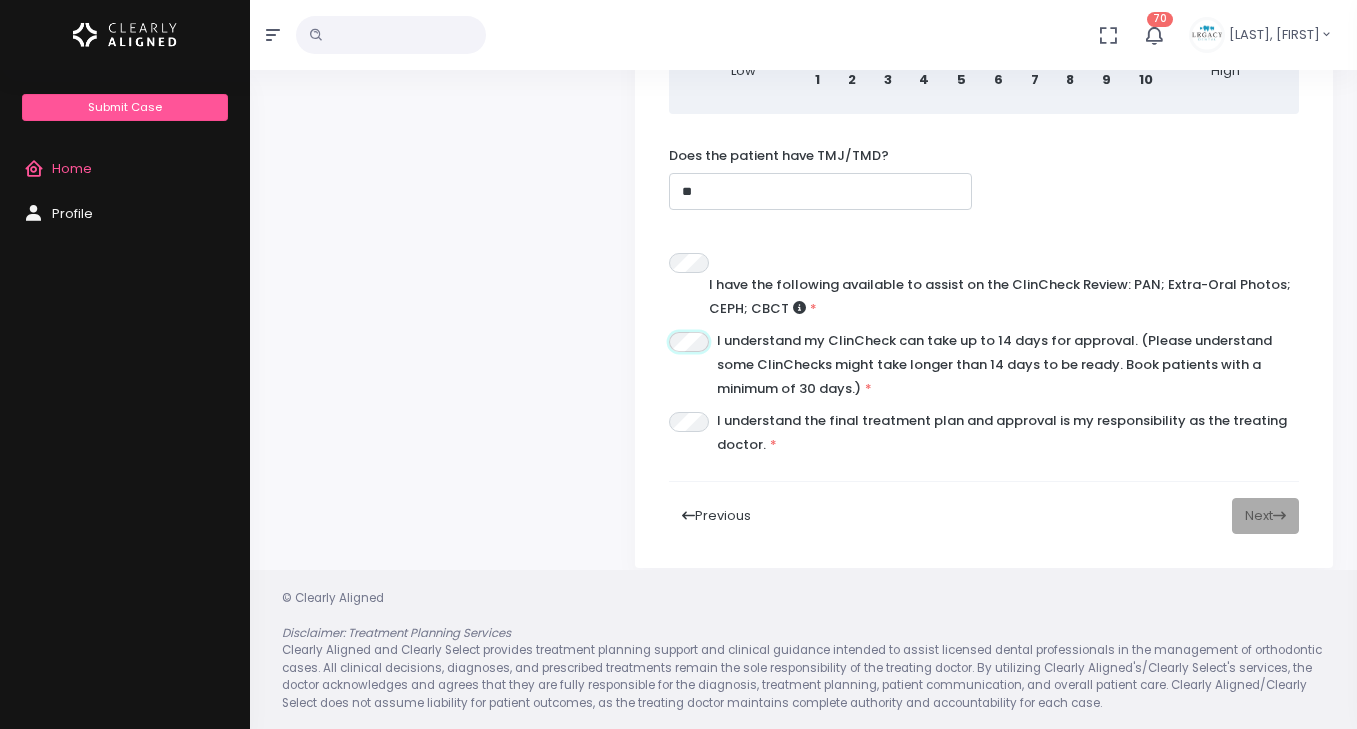 scroll, scrollTop: 1154, scrollLeft: 0, axis: vertical 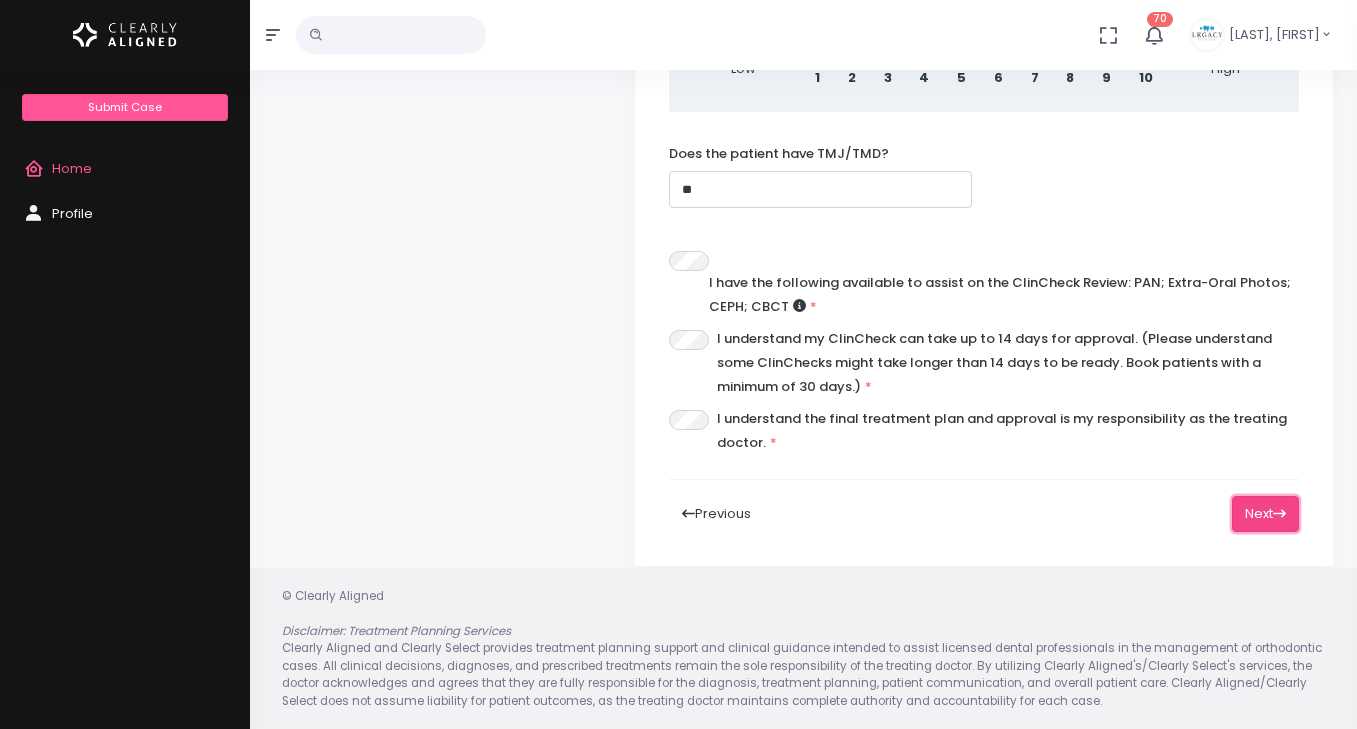 click on "Next" at bounding box center (1265, 514) 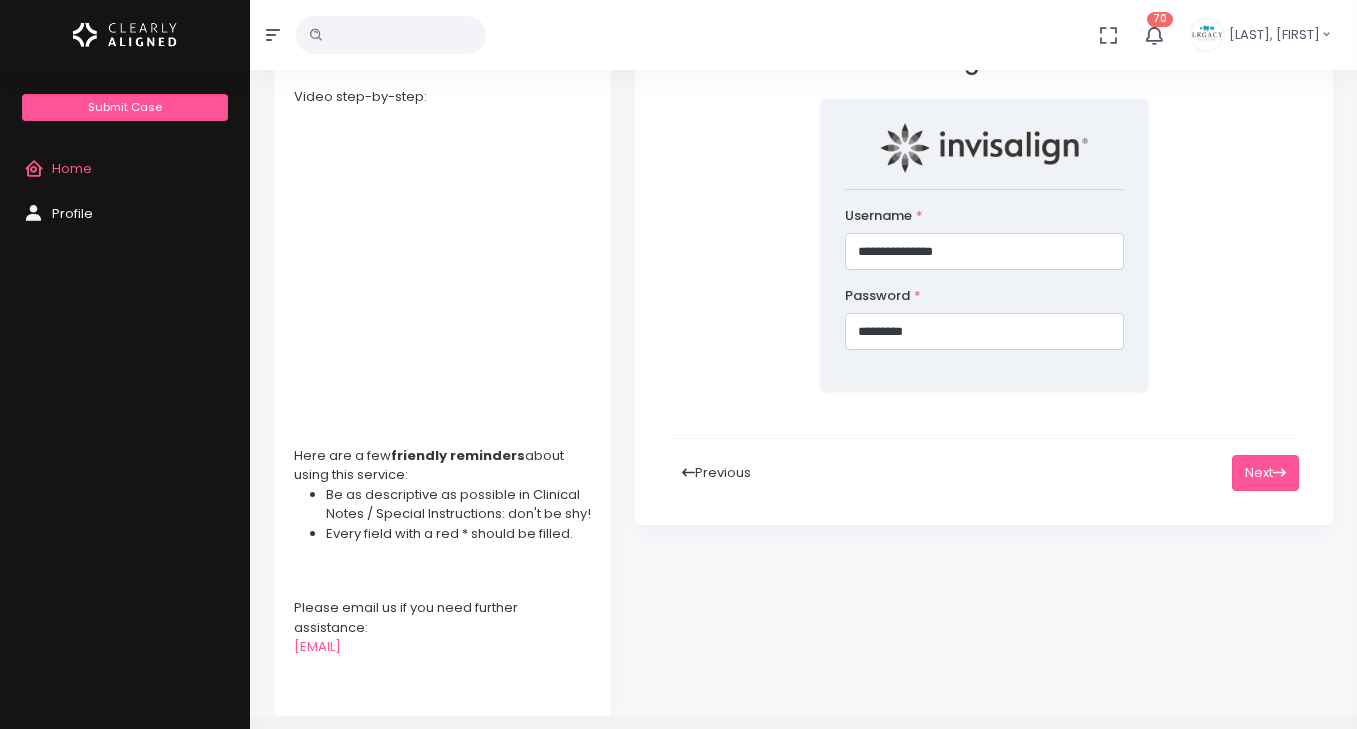 scroll, scrollTop: 189, scrollLeft: 0, axis: vertical 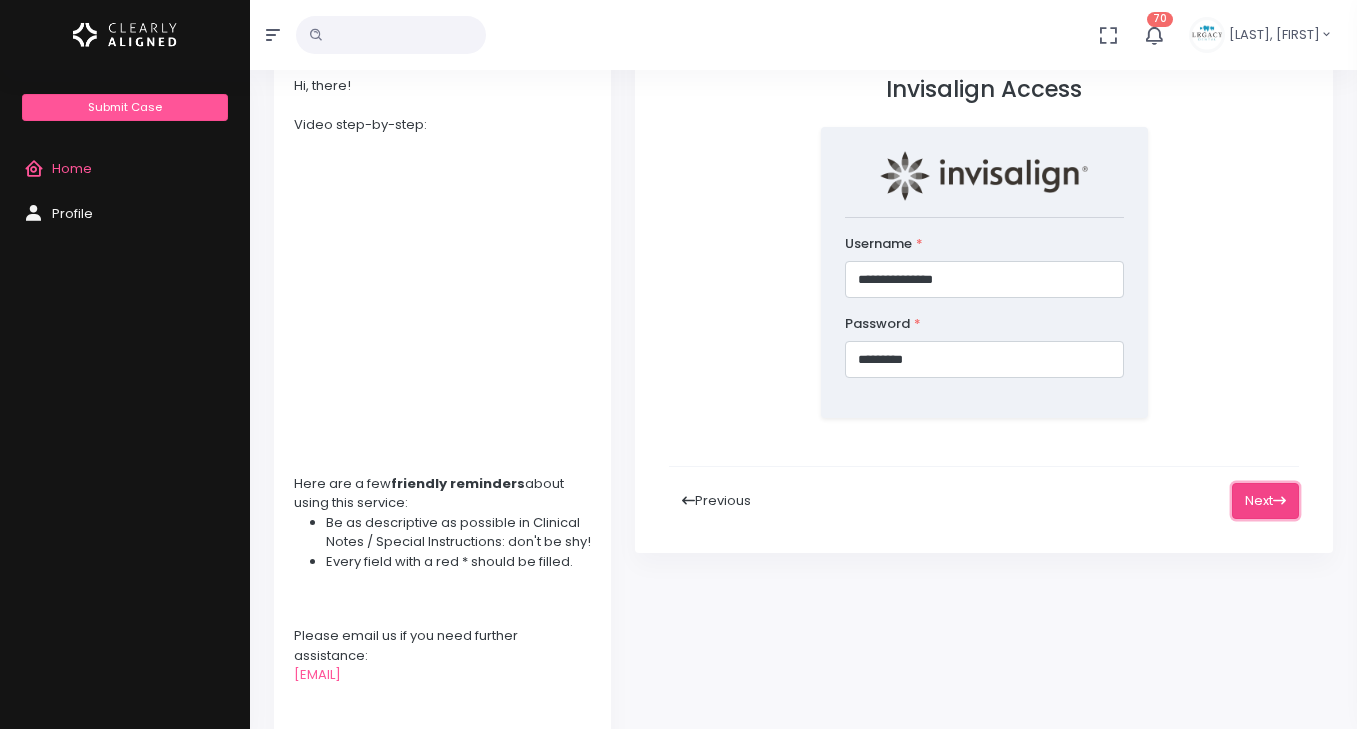 click on "Next" at bounding box center (1265, 501) 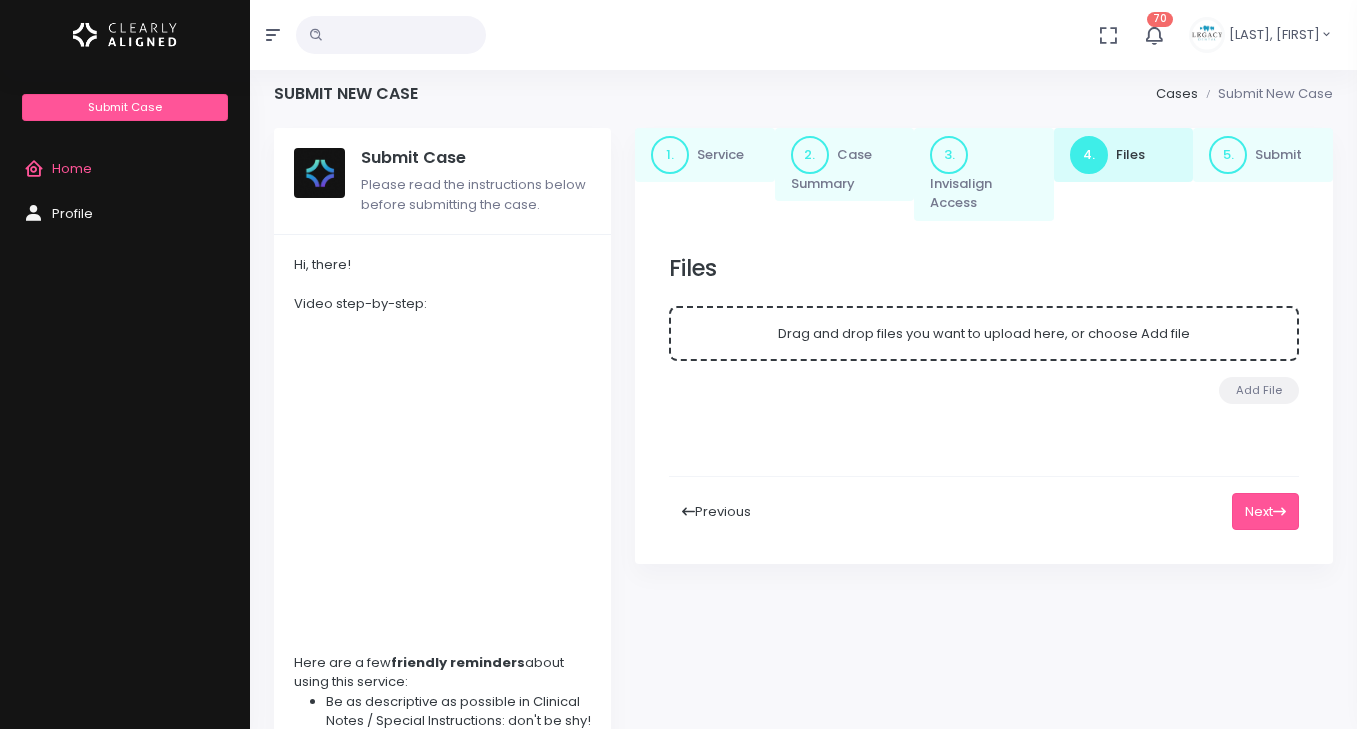 scroll, scrollTop: 11, scrollLeft: 0, axis: vertical 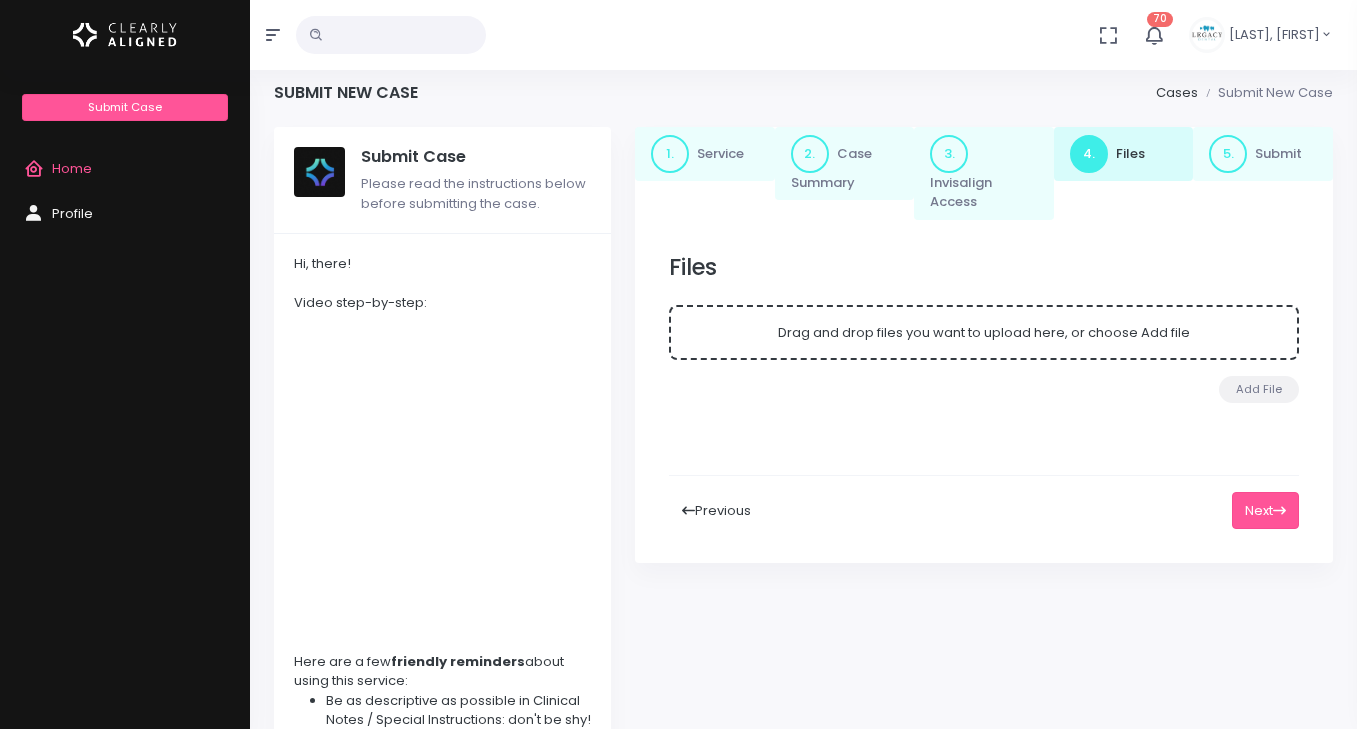 click on "Previous" at bounding box center [716, 510] 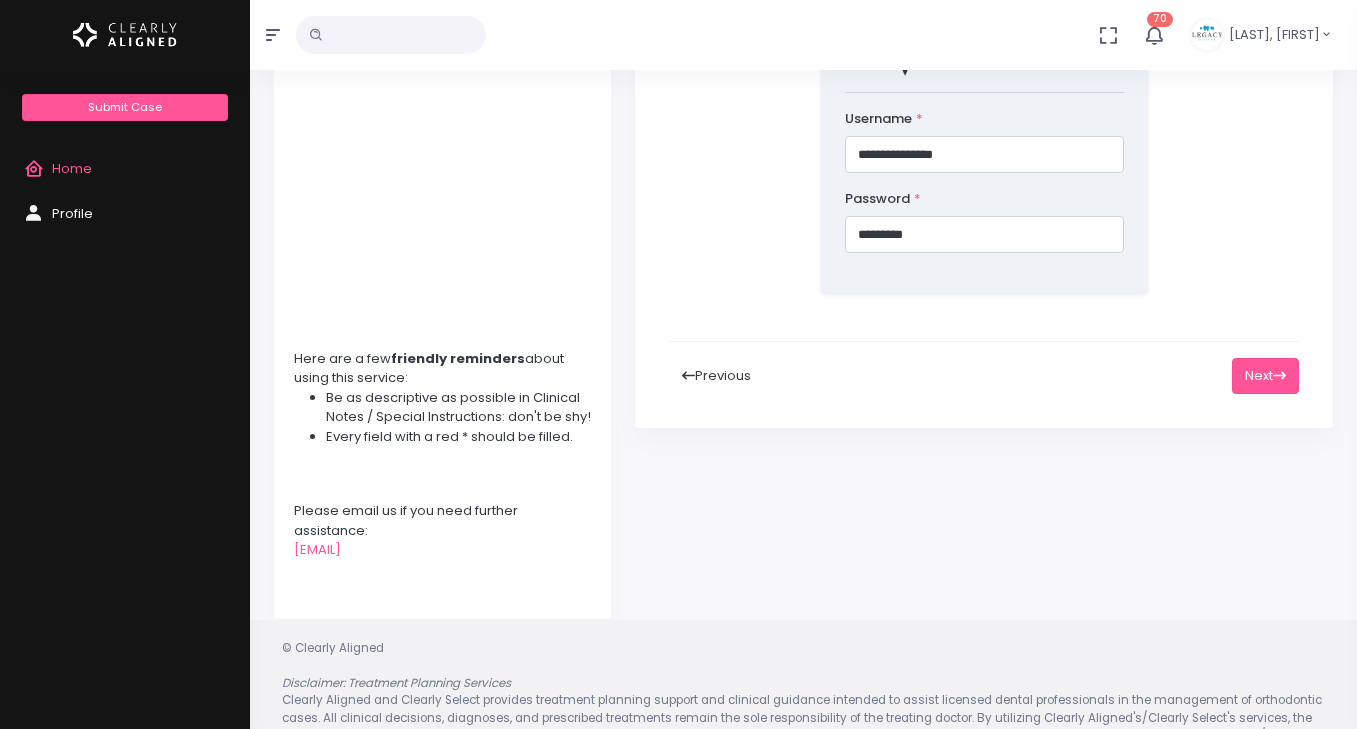 scroll, scrollTop: 318, scrollLeft: 0, axis: vertical 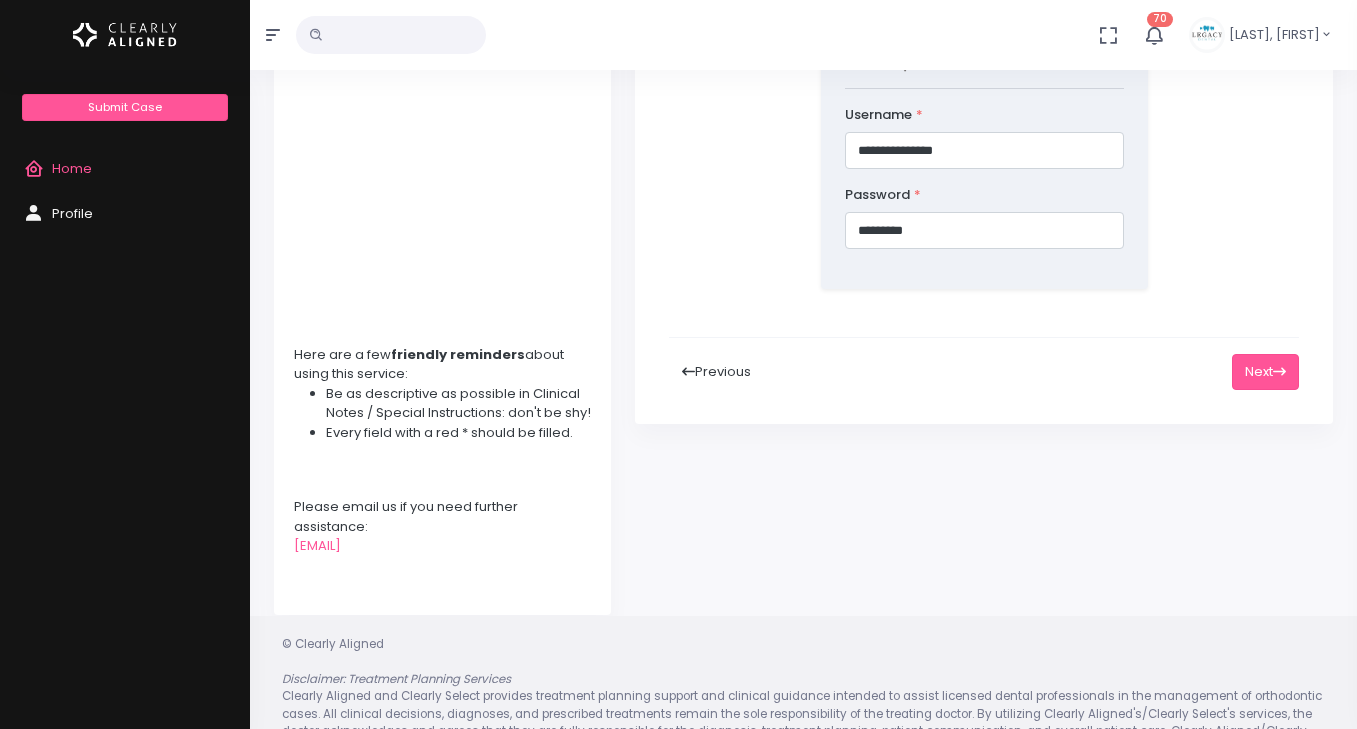 click on "Previous" at bounding box center (716, 372) 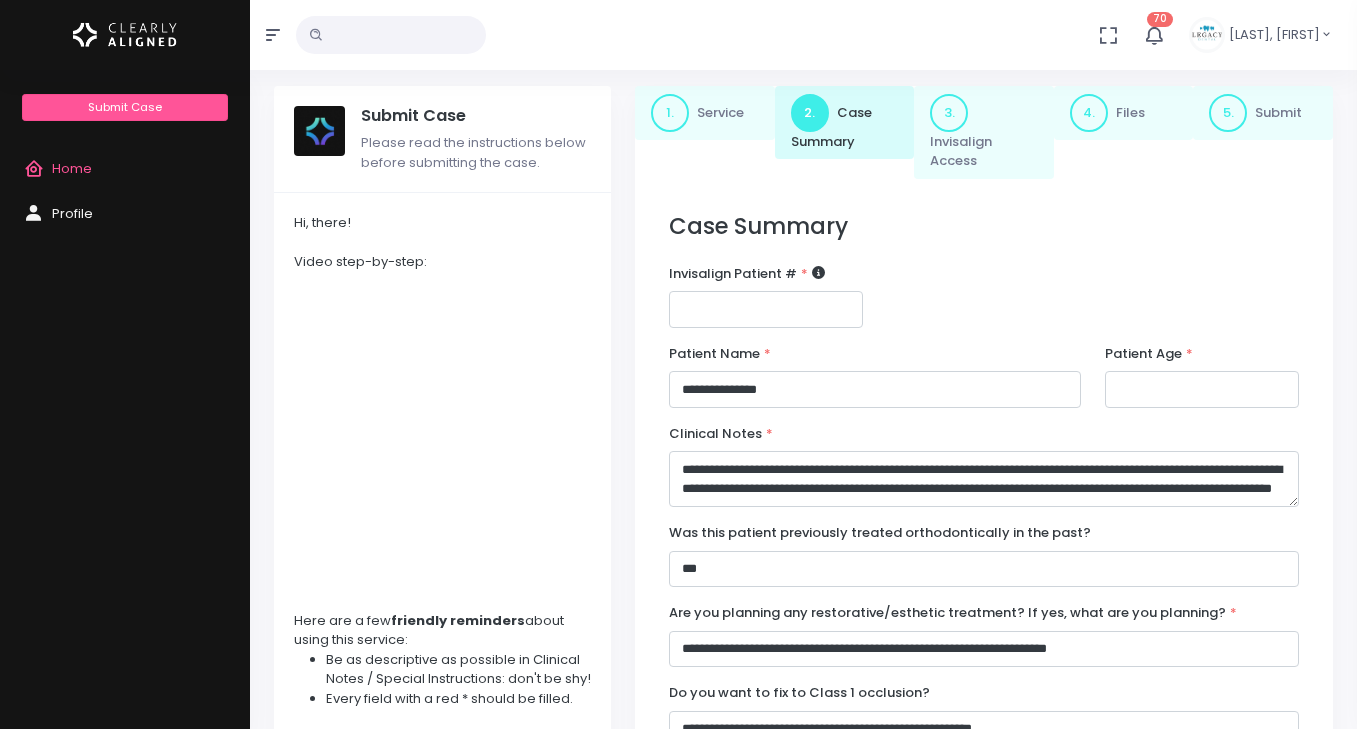 scroll, scrollTop: 0, scrollLeft: 0, axis: both 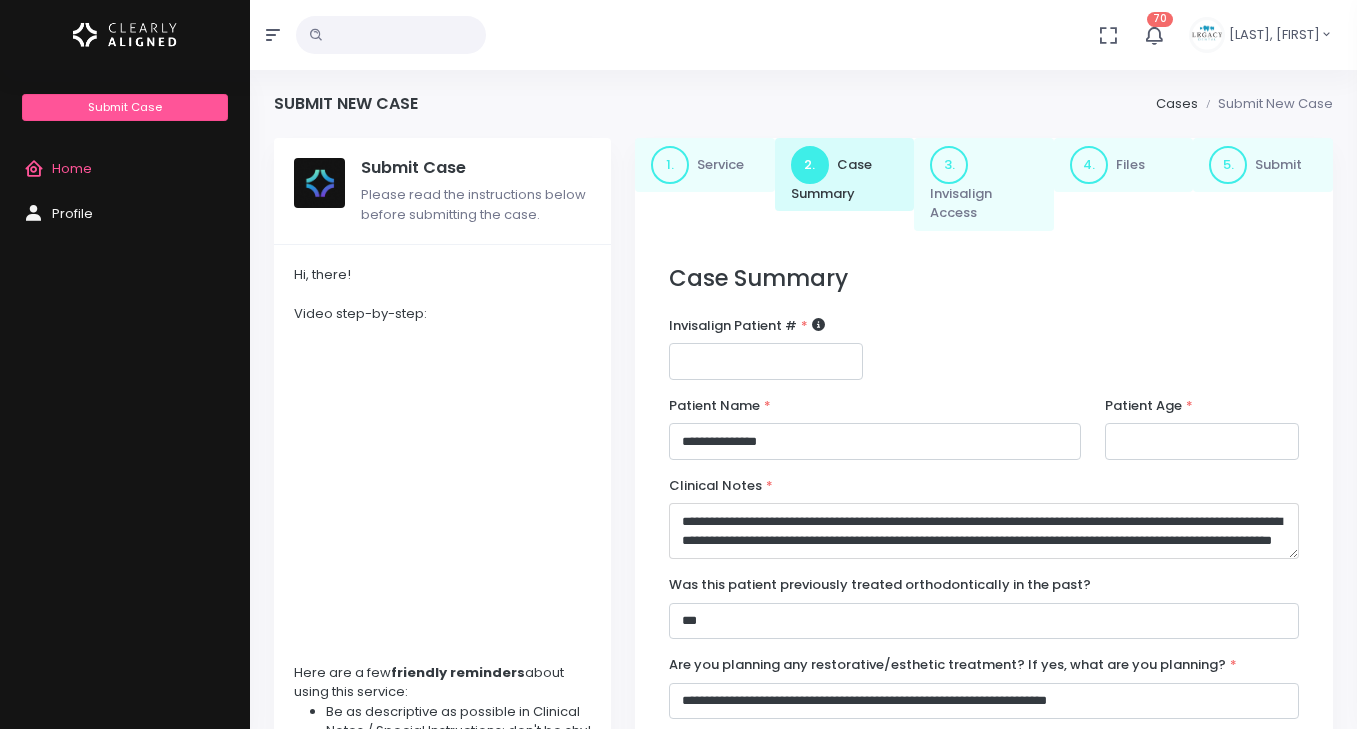 click on "**********" at bounding box center (984, 531) 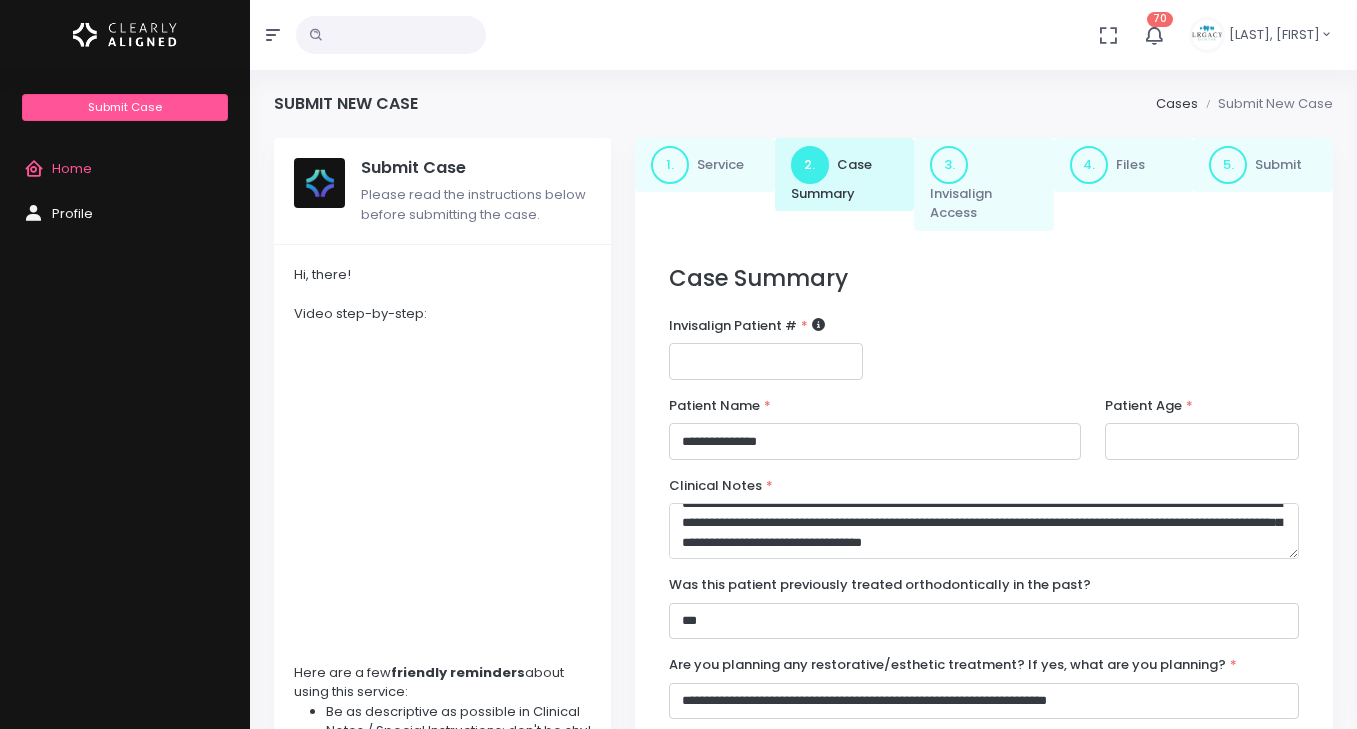 scroll, scrollTop: 32, scrollLeft: 0, axis: vertical 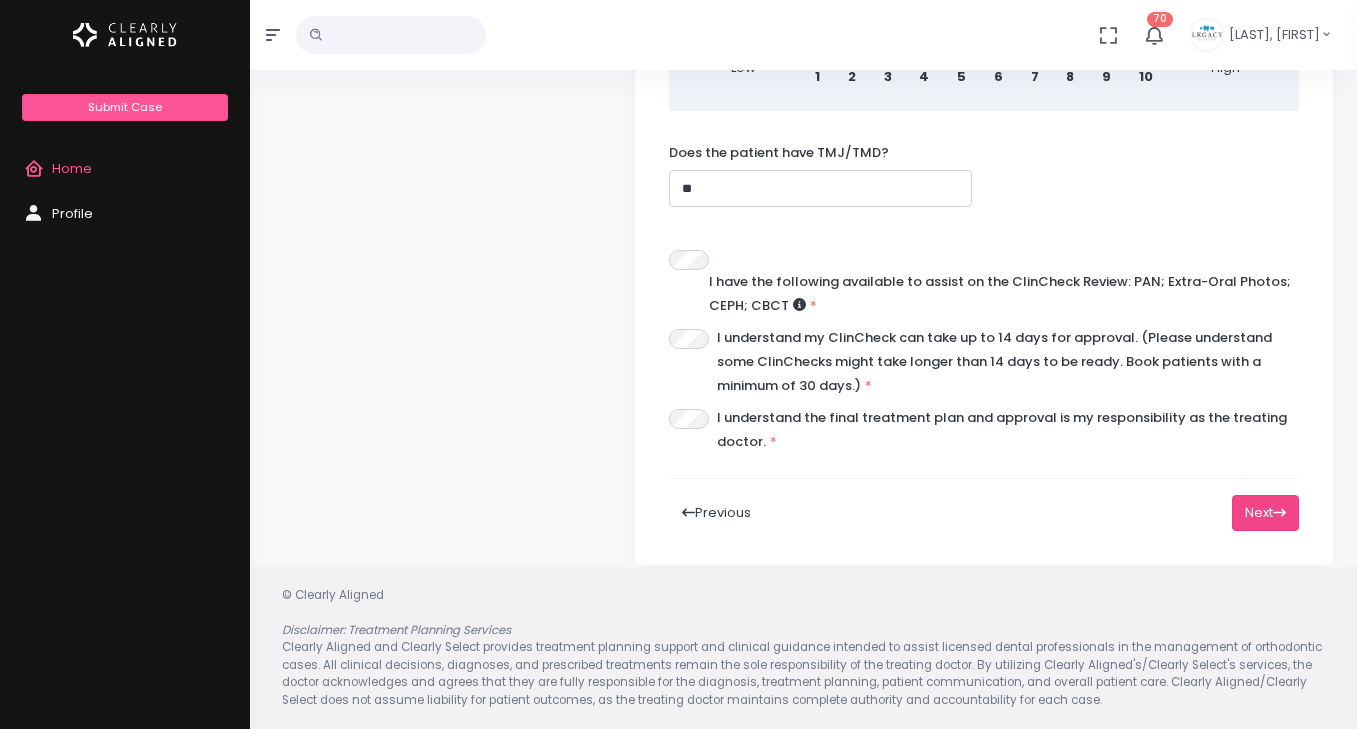 type on "**********" 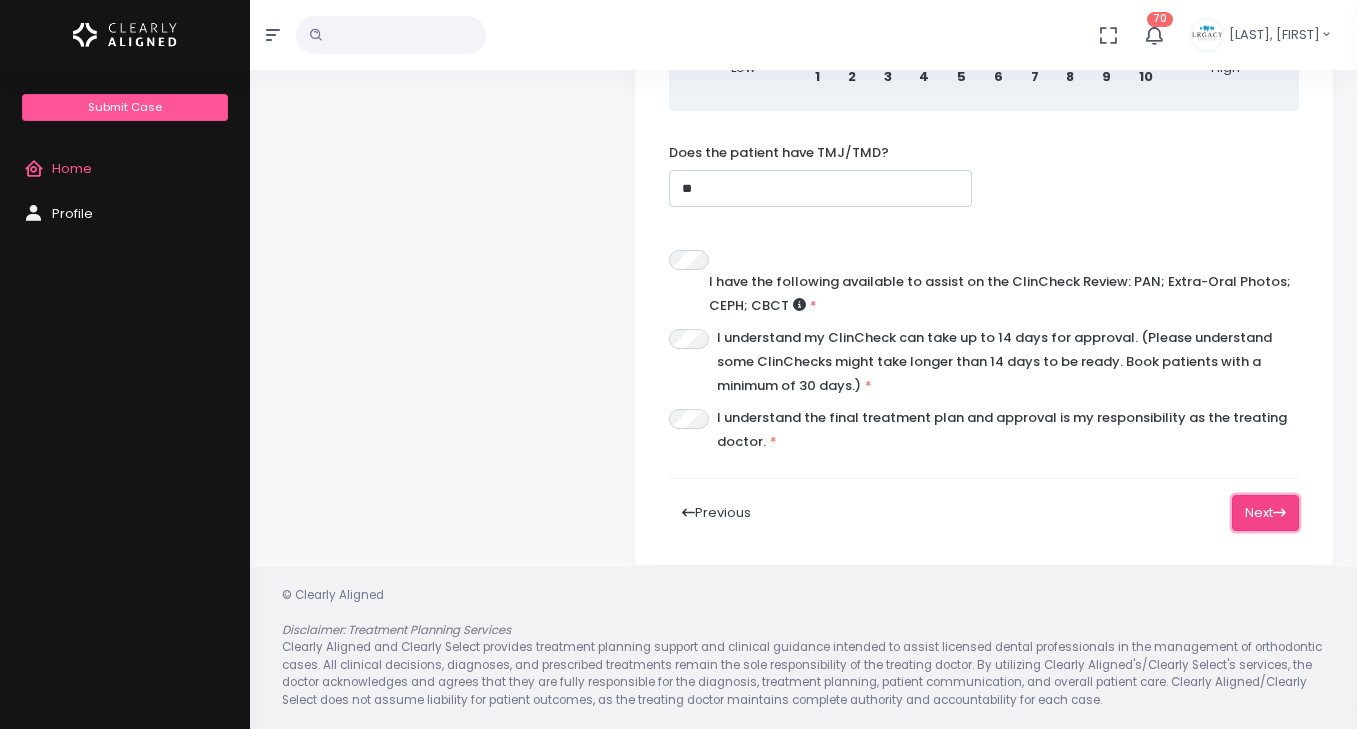 click on "Next" at bounding box center (1265, 513) 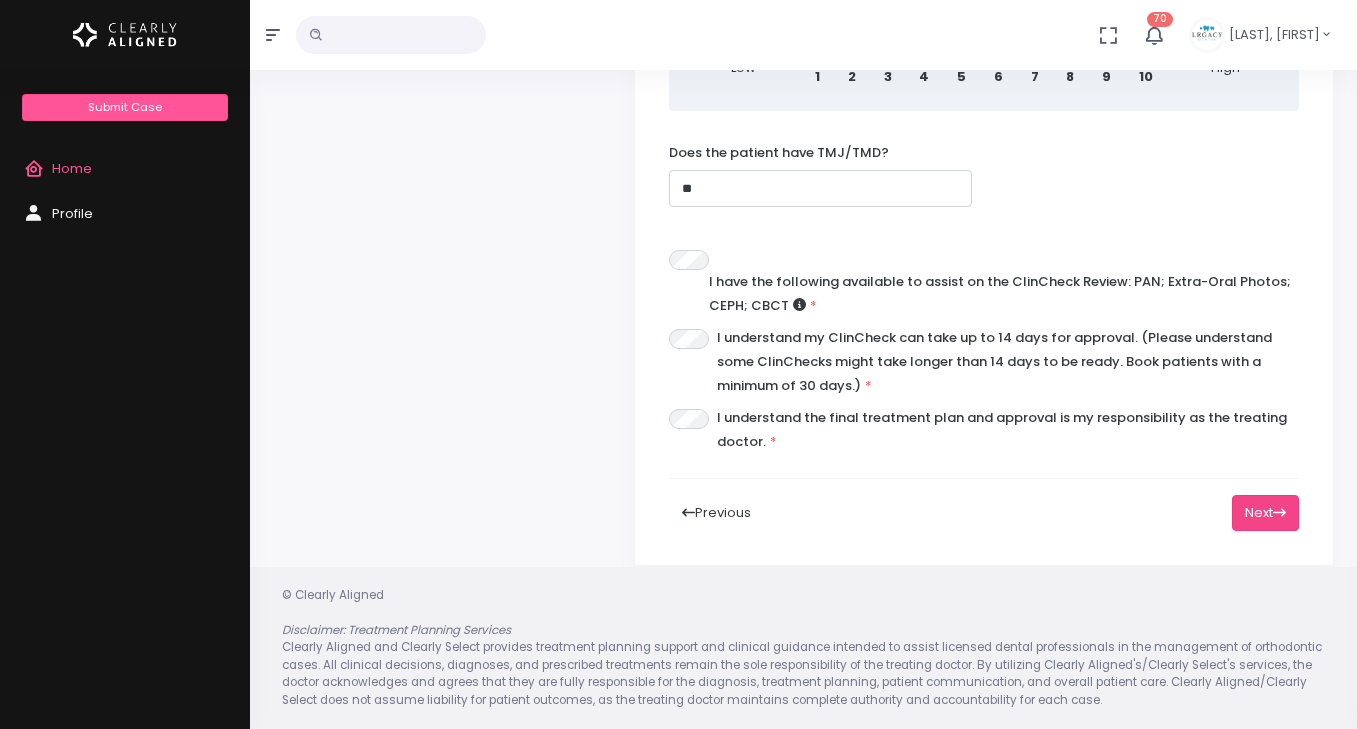 scroll, scrollTop: 387, scrollLeft: 0, axis: vertical 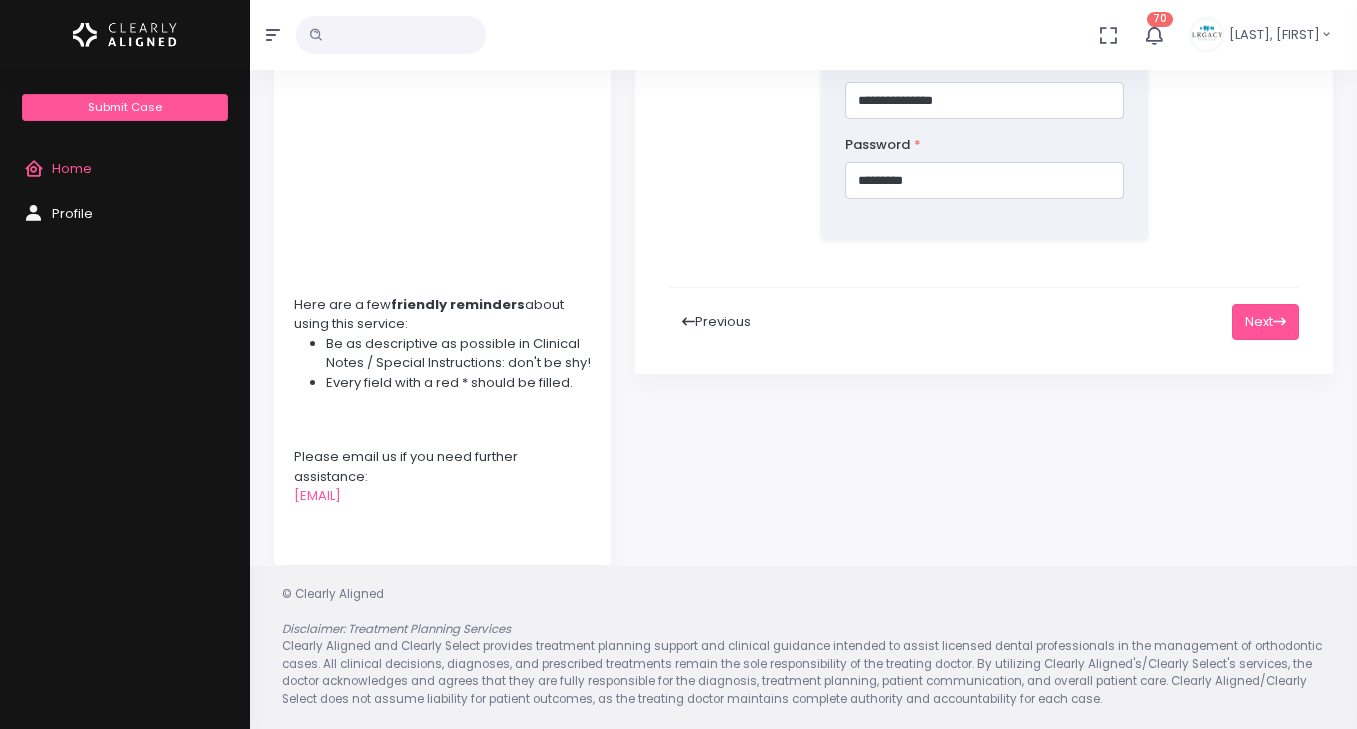 click on "Previous" at bounding box center (716, 322) 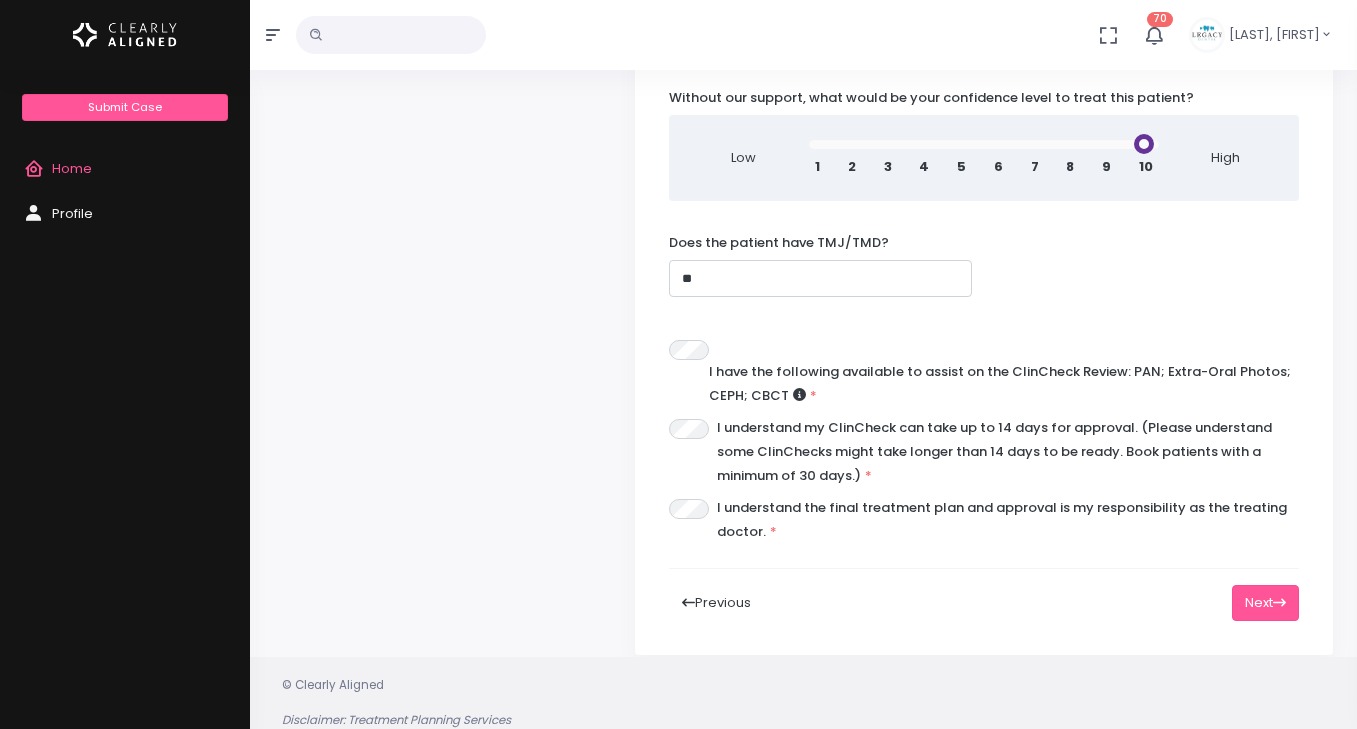 scroll, scrollTop: 1155, scrollLeft: 0, axis: vertical 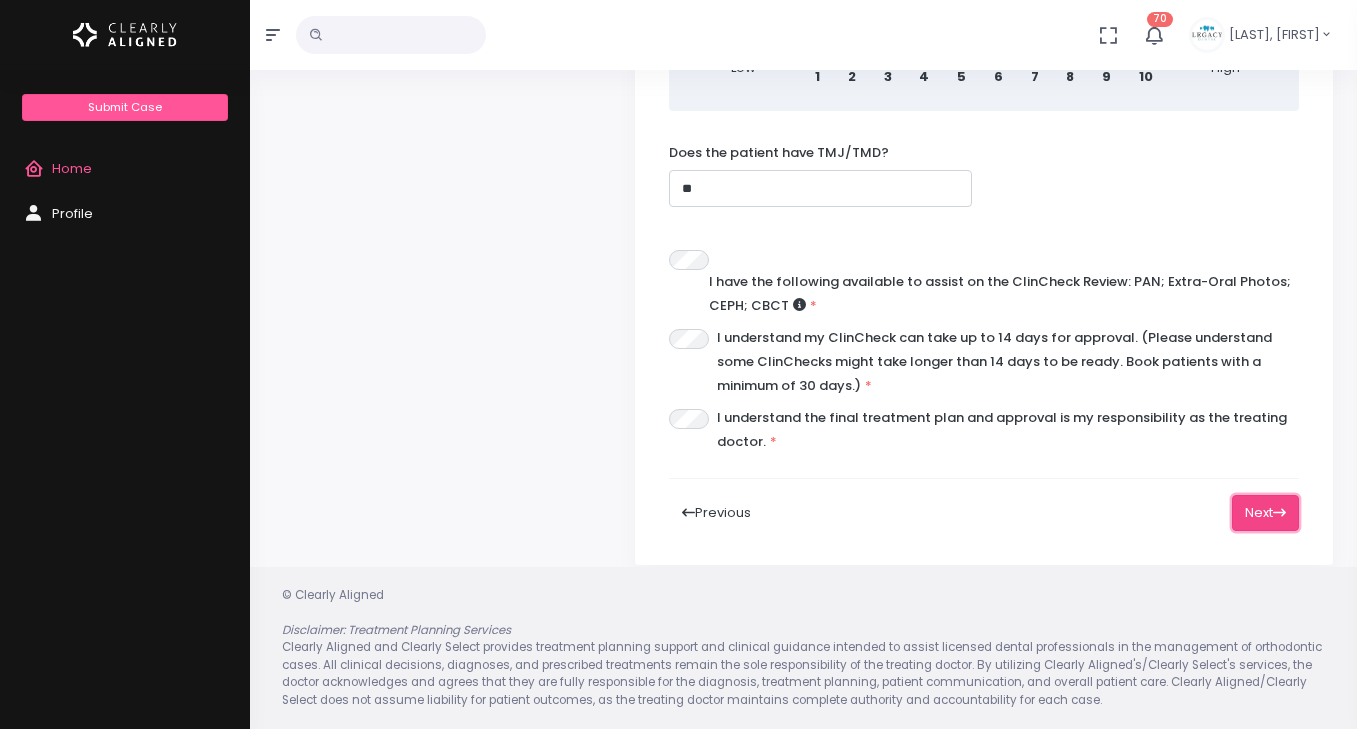 click on "Next" at bounding box center [1265, 513] 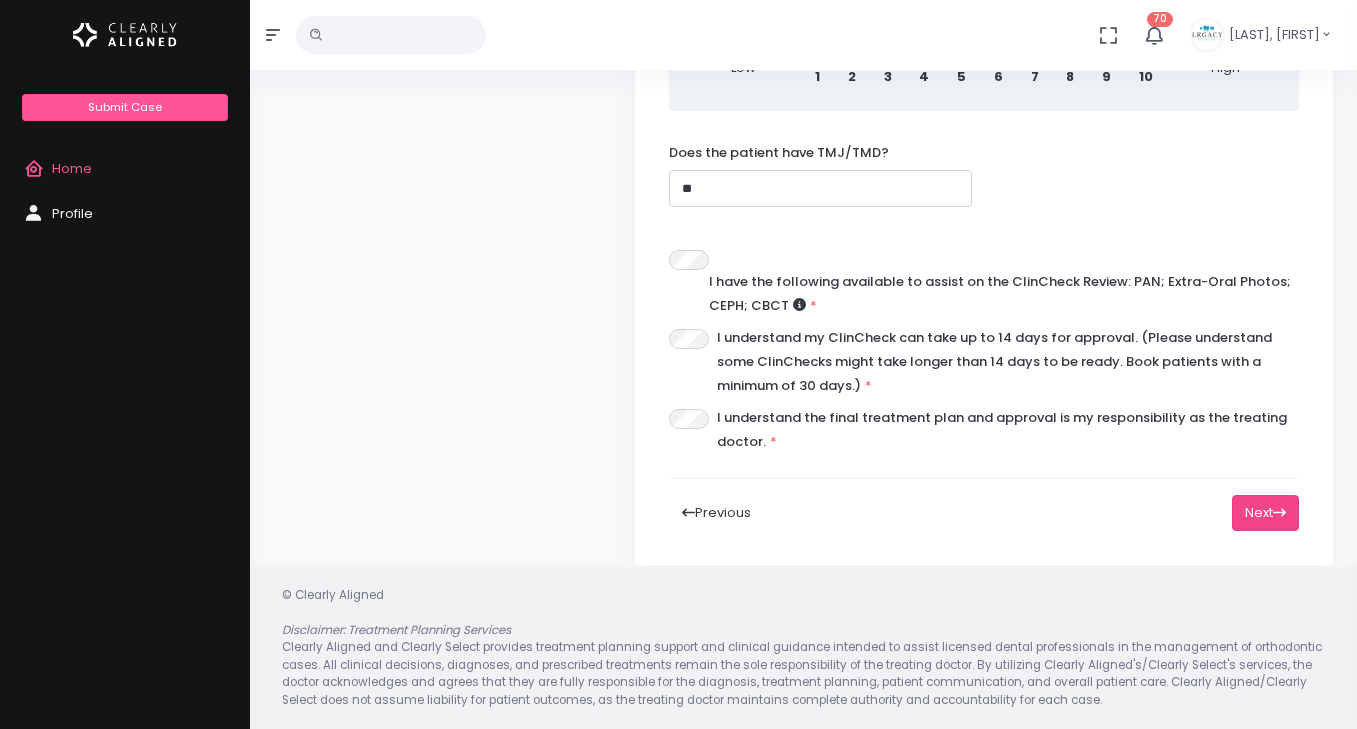 scroll, scrollTop: 387, scrollLeft: 0, axis: vertical 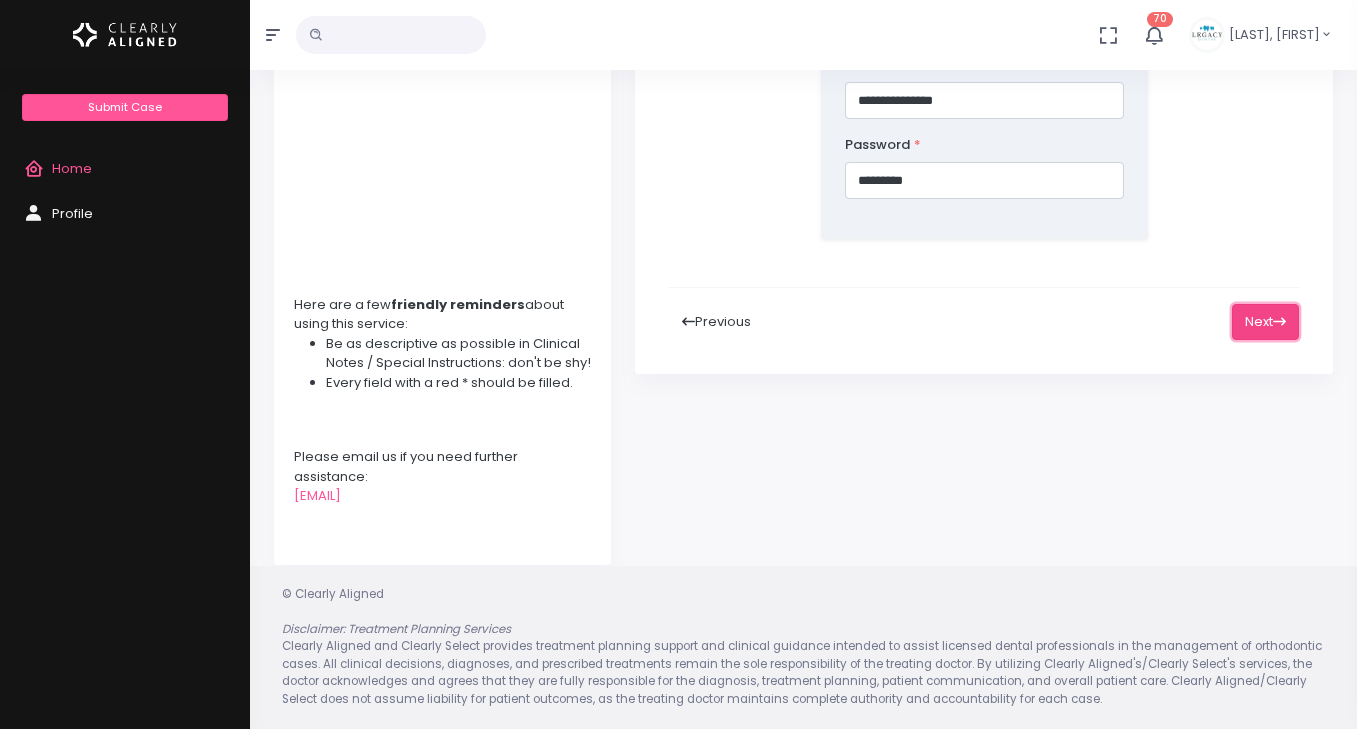 click on "Next" at bounding box center [1265, 322] 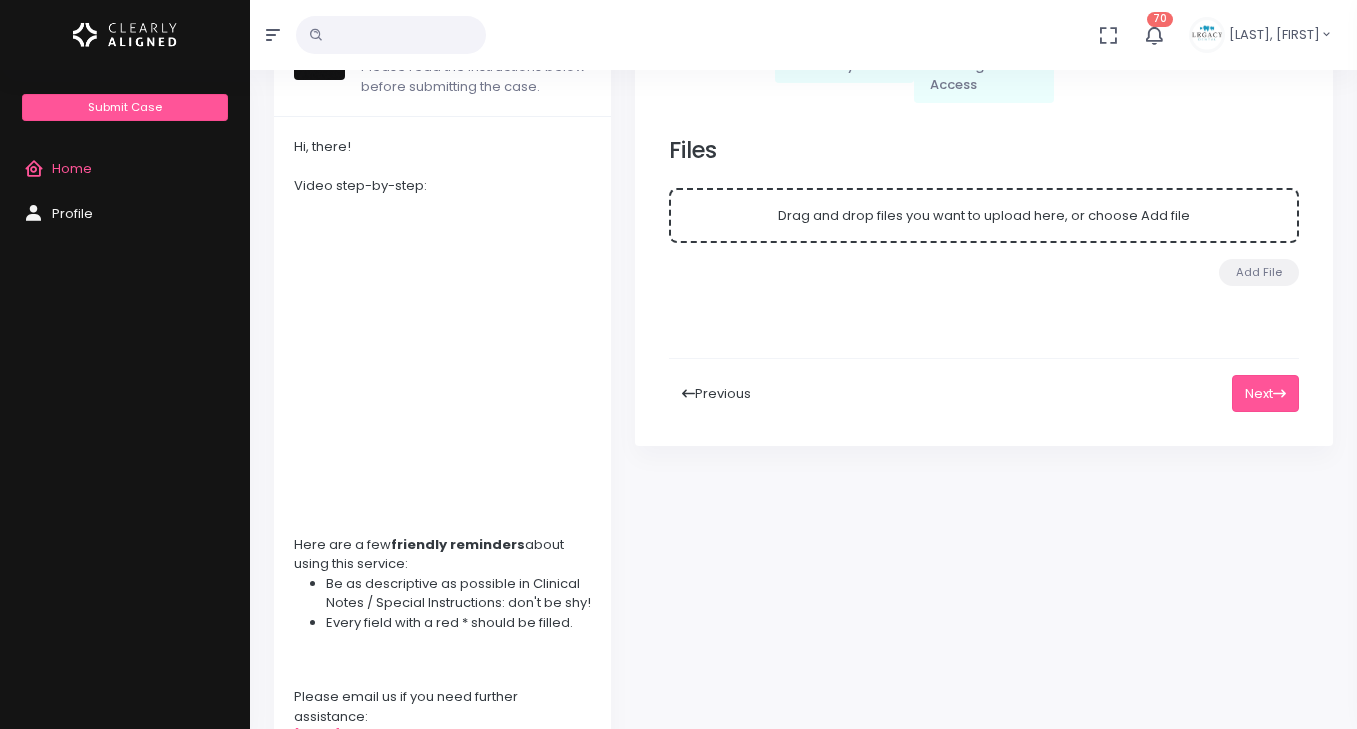 scroll, scrollTop: 124, scrollLeft: 0, axis: vertical 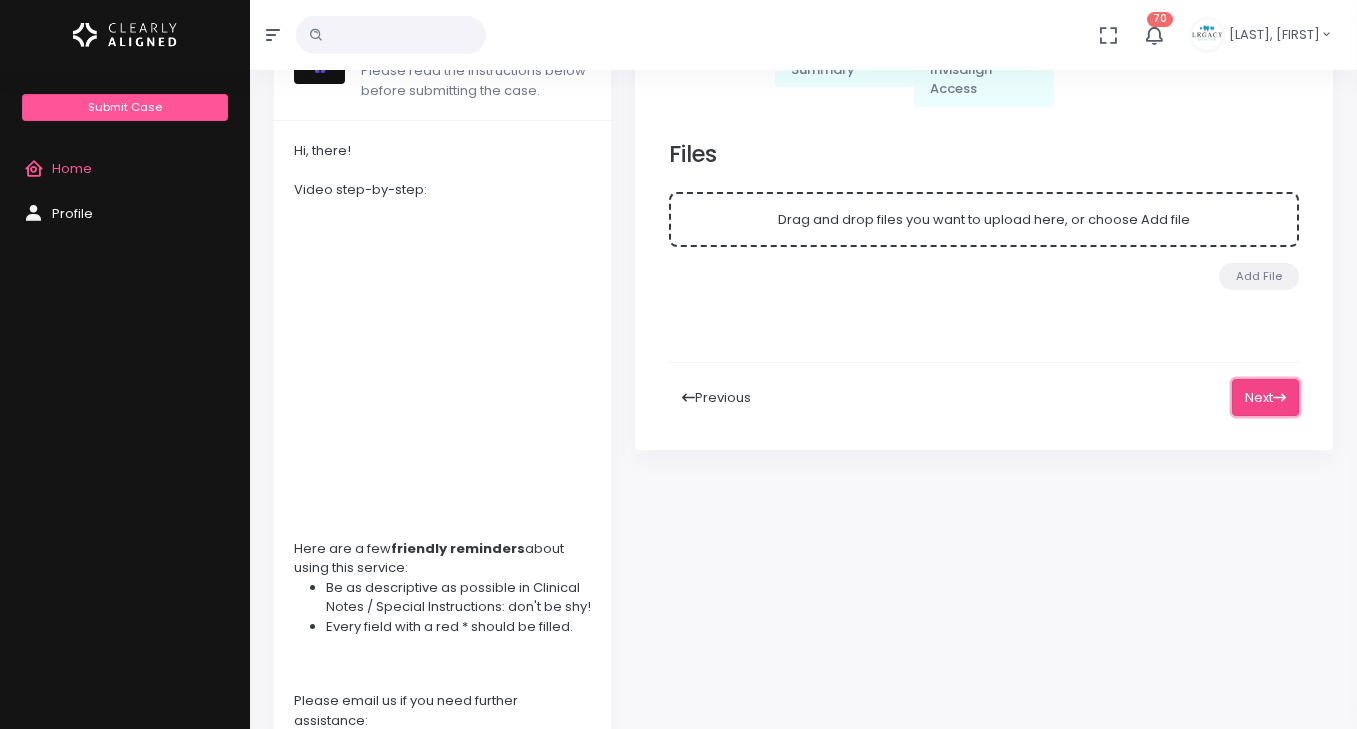 click on "Next" at bounding box center [1265, 397] 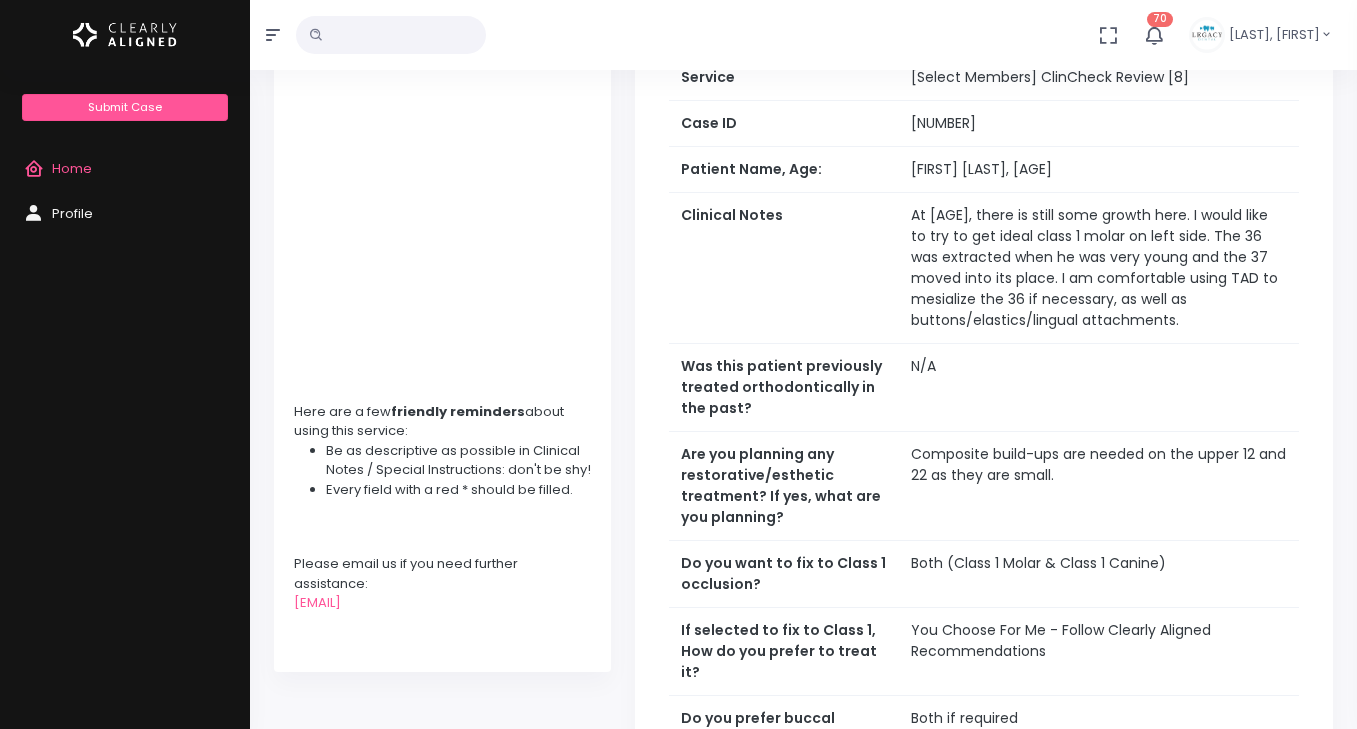 scroll, scrollTop: 966, scrollLeft: 0, axis: vertical 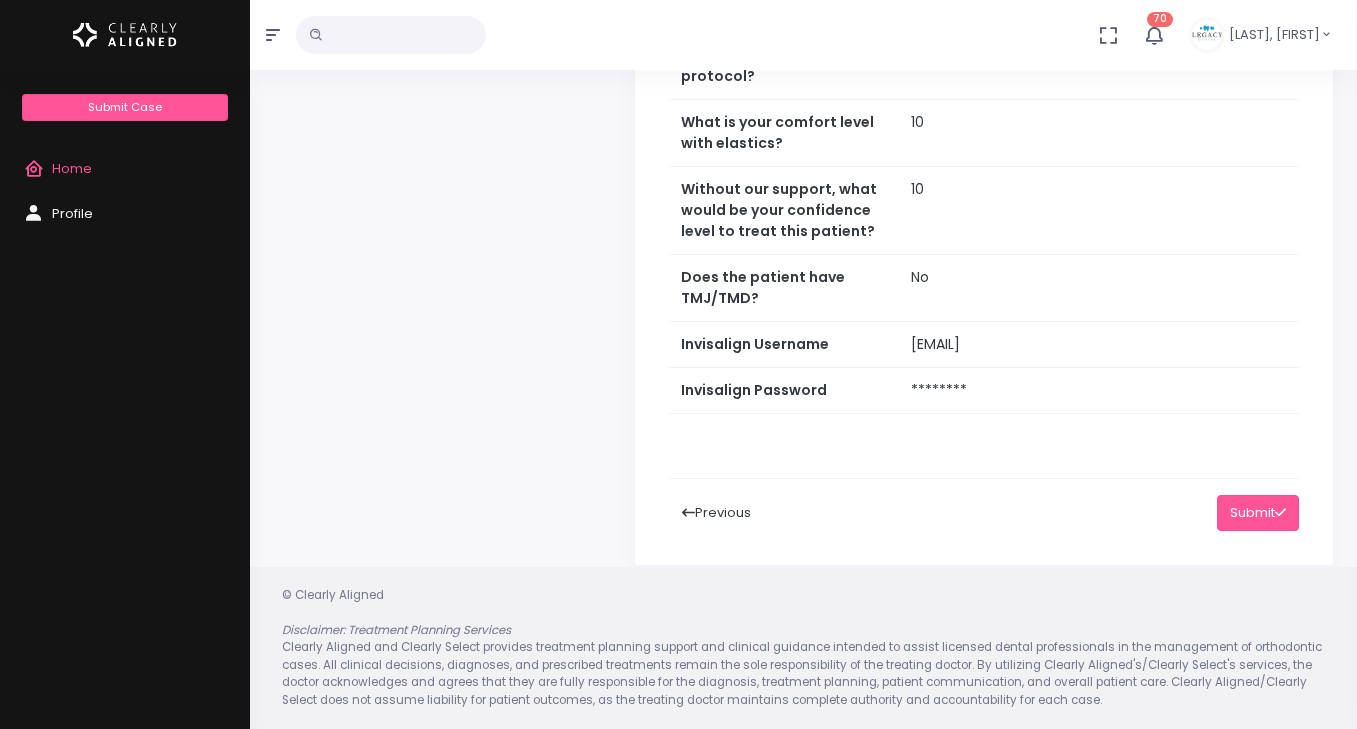 click on "Previous" at bounding box center [716, 513] 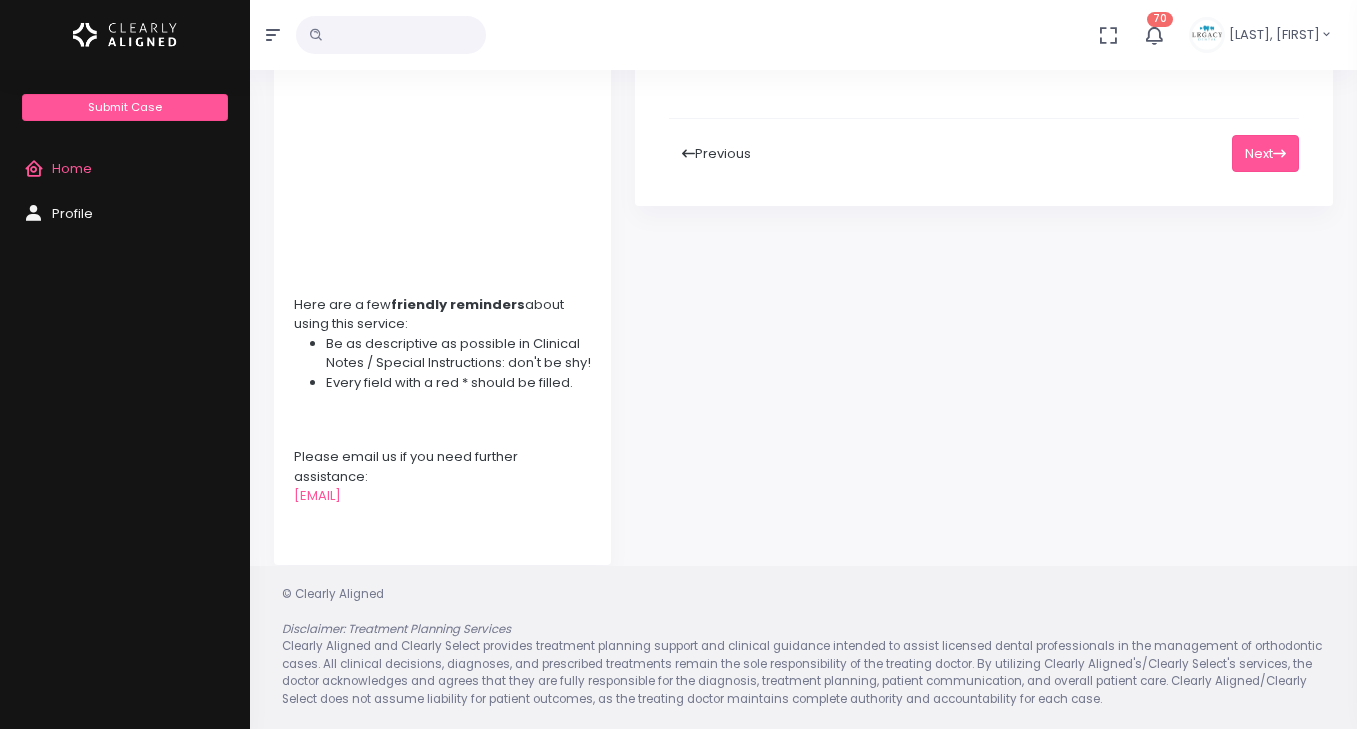 click on "Previous" at bounding box center [716, 153] 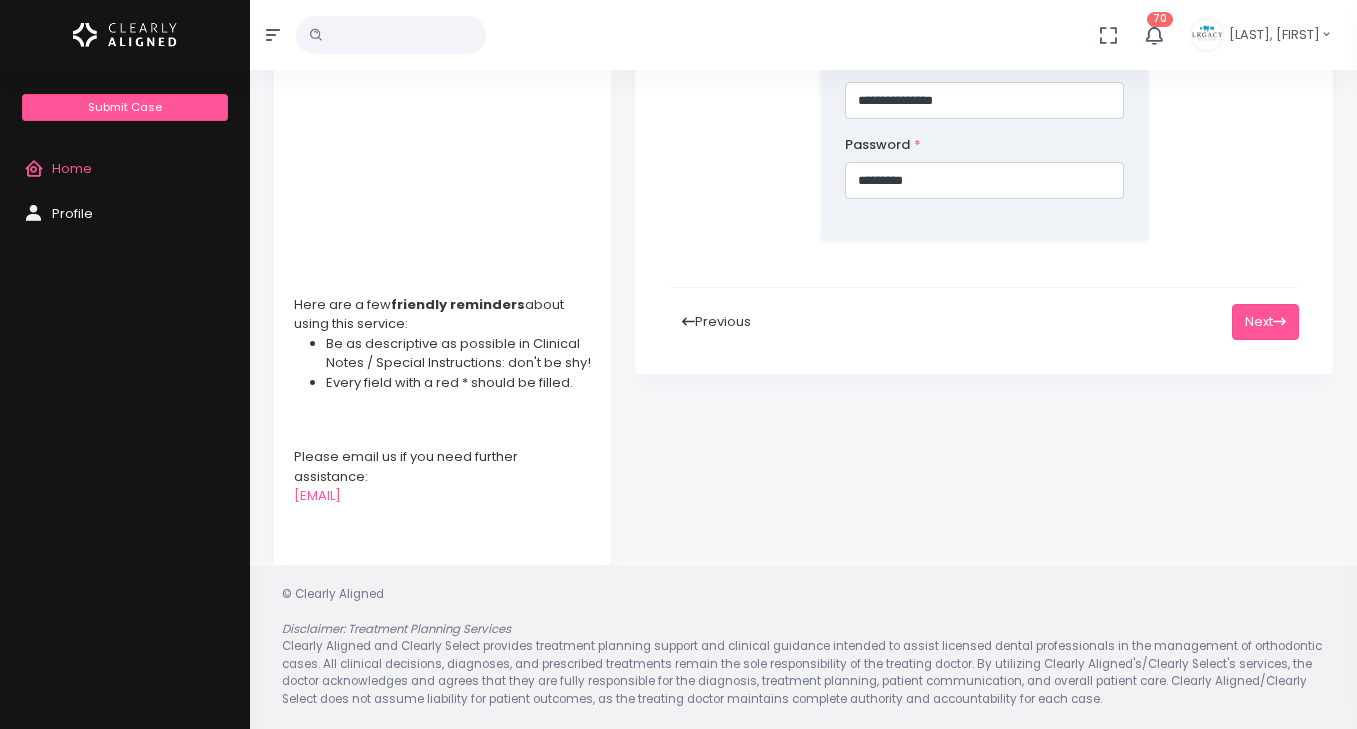 click on "Previous" at bounding box center [716, 322] 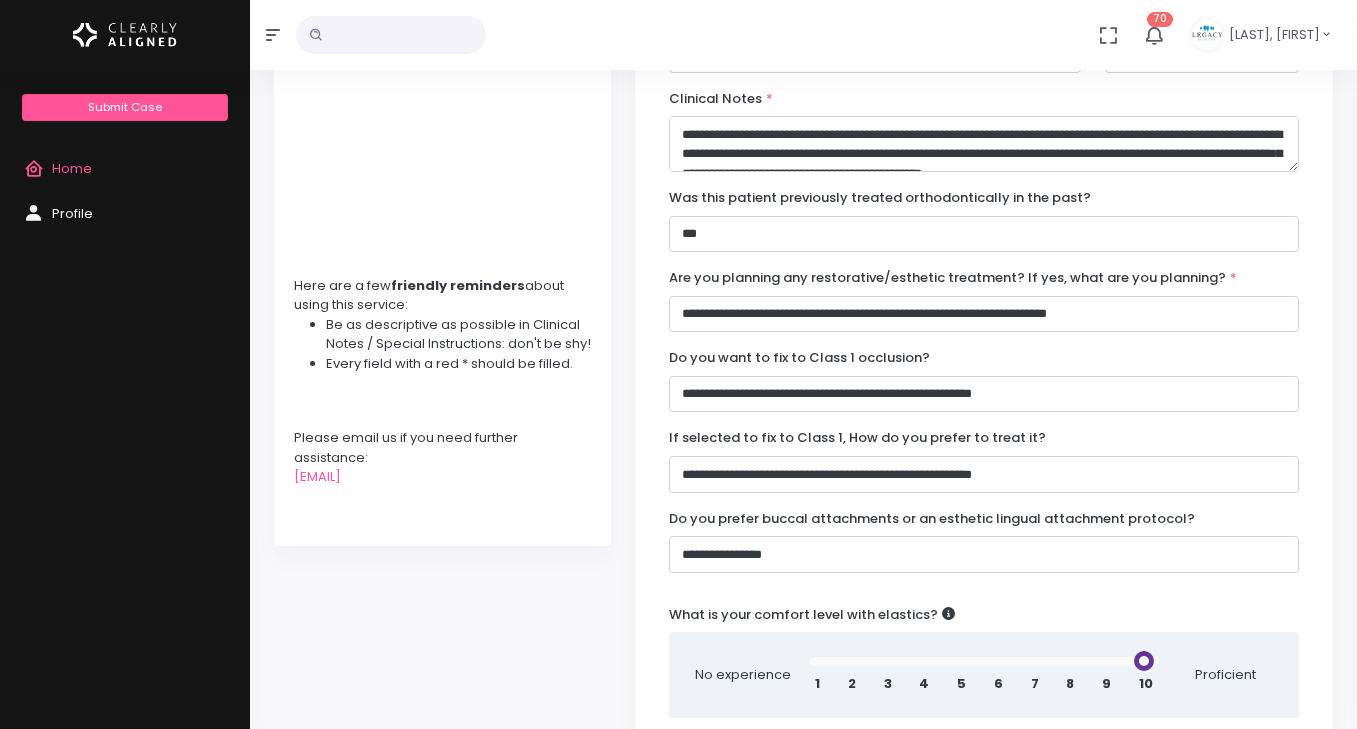 scroll, scrollTop: 0, scrollLeft: 0, axis: both 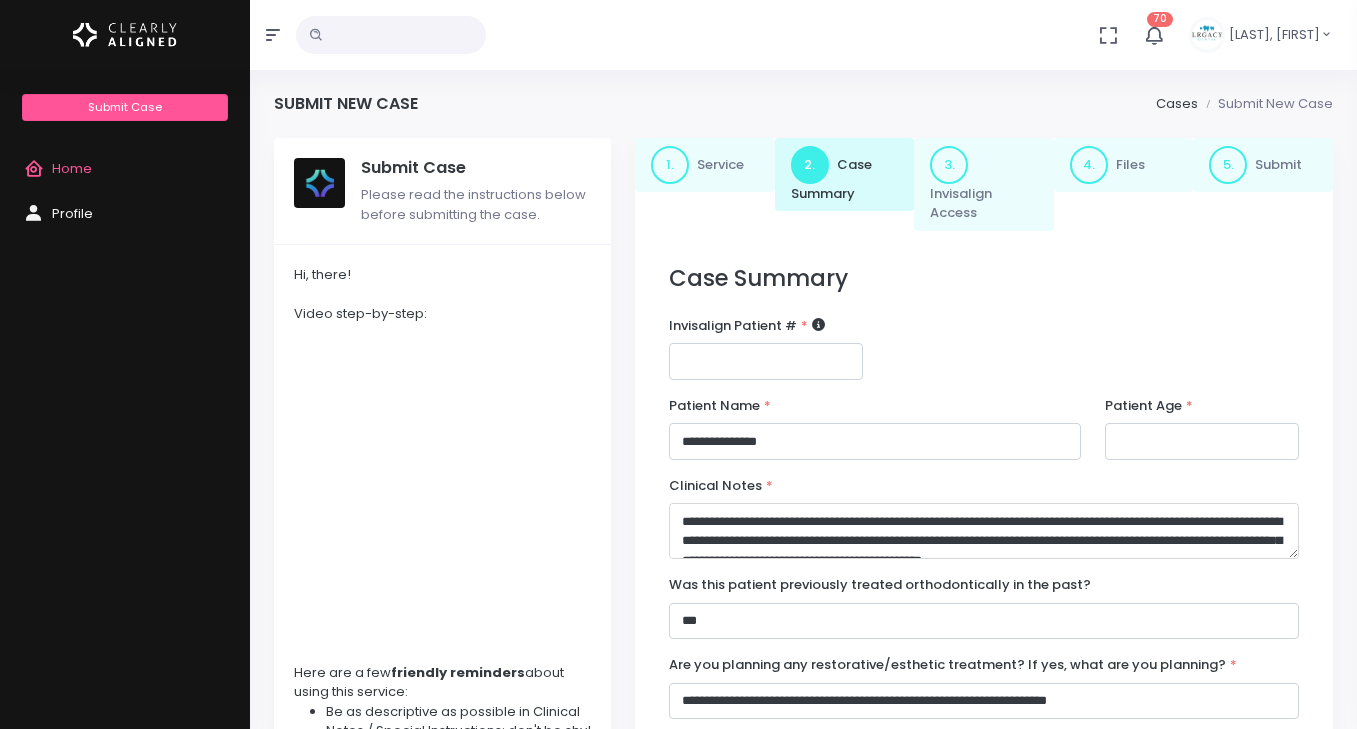 click on "**********" at bounding box center (984, 531) 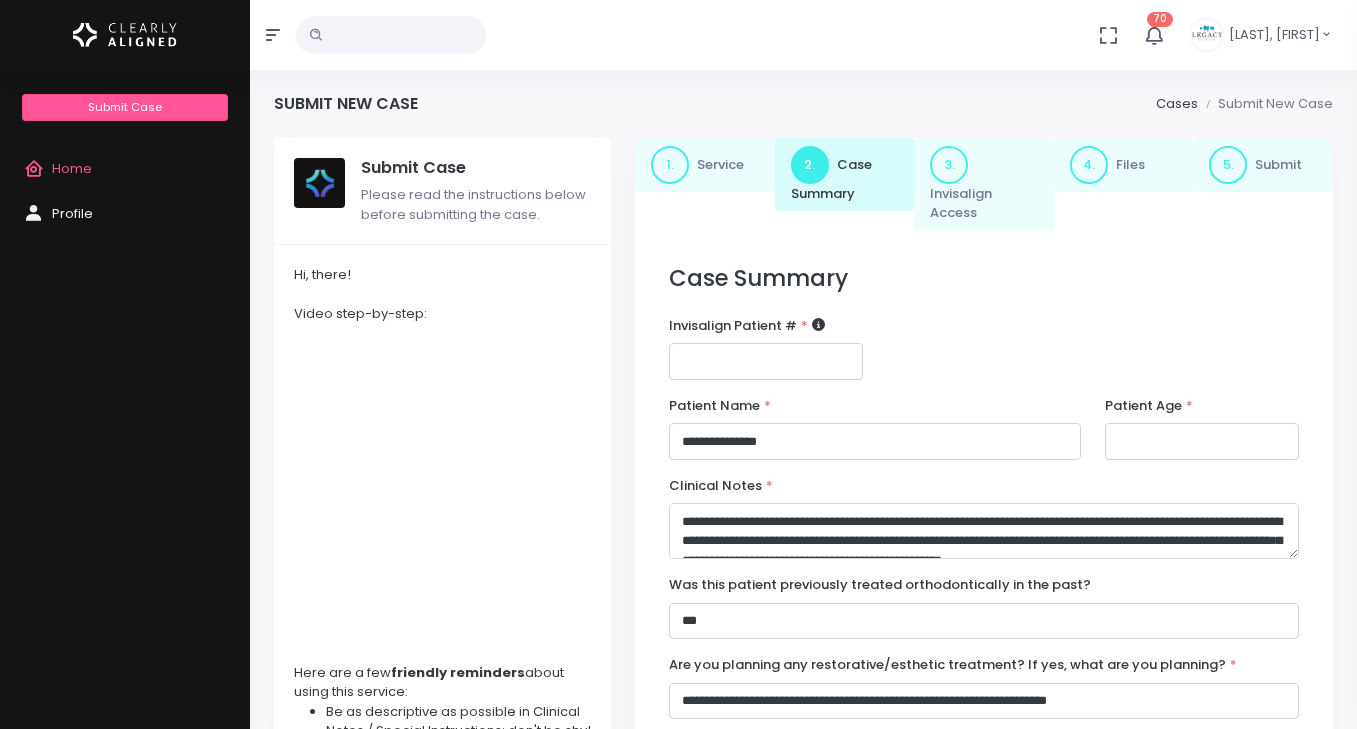click on "**********" at bounding box center [984, 531] 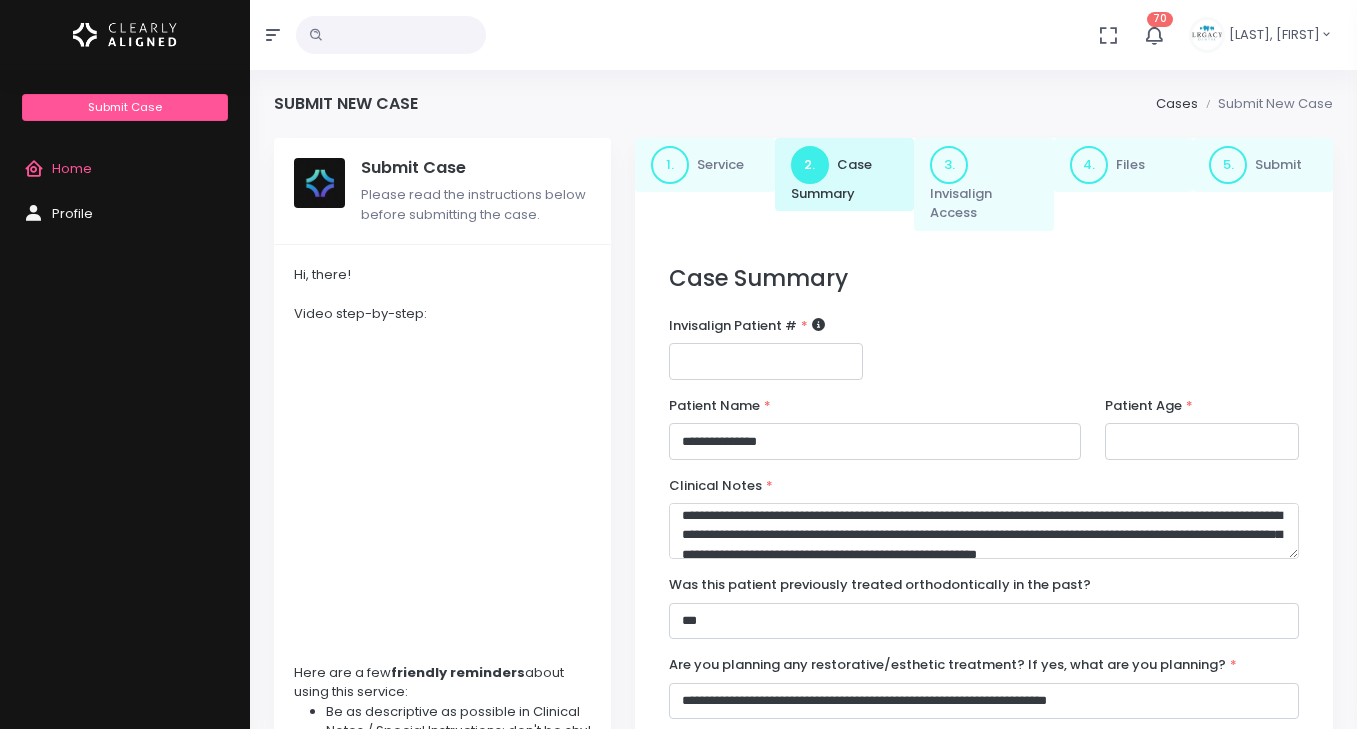 scroll, scrollTop: 8, scrollLeft: 0, axis: vertical 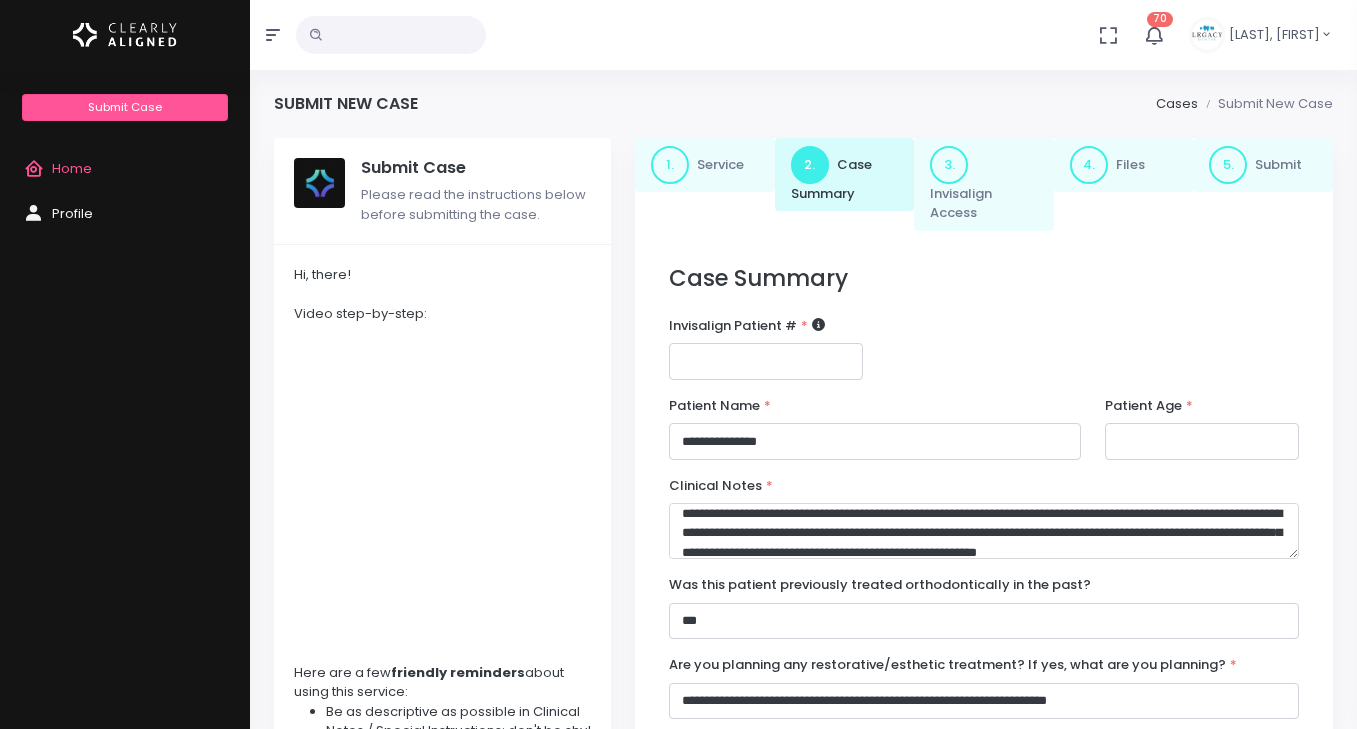 click on "**********" at bounding box center [984, 531] 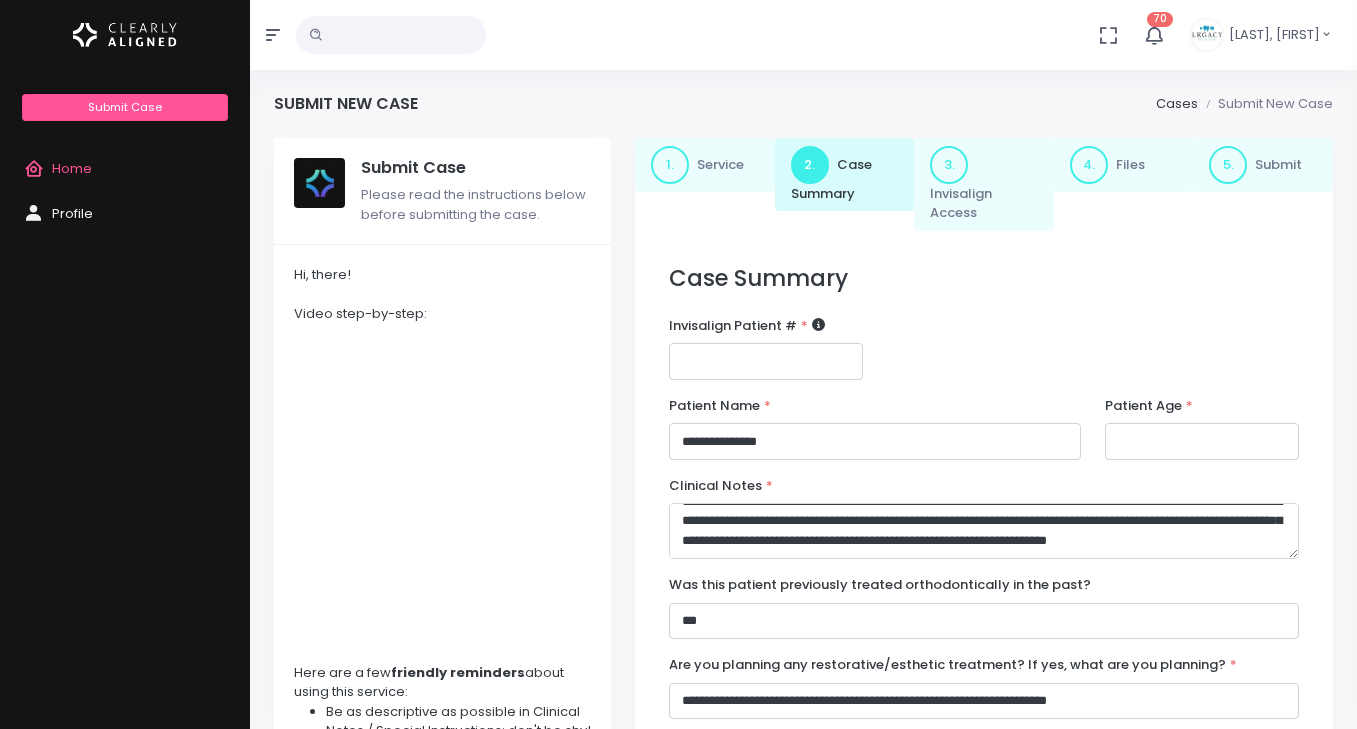 scroll, scrollTop: 39, scrollLeft: 0, axis: vertical 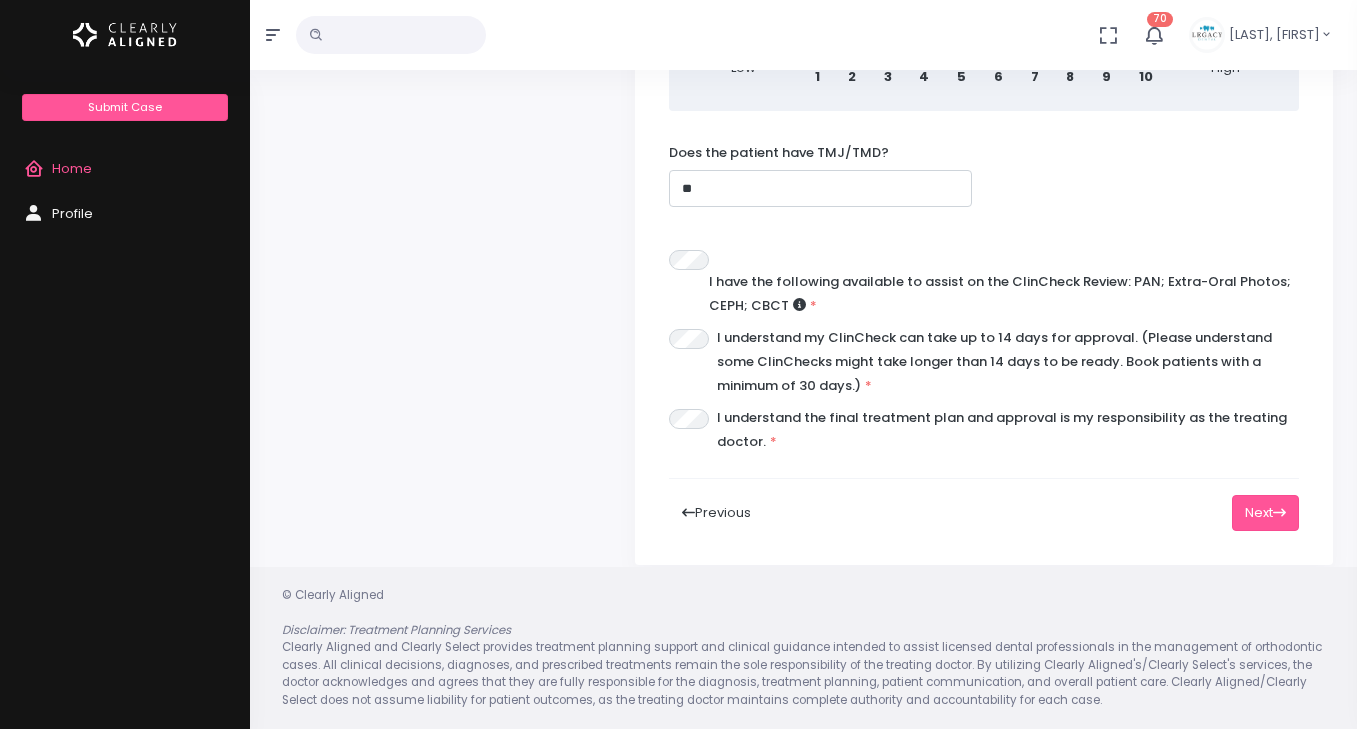 type on "**********" 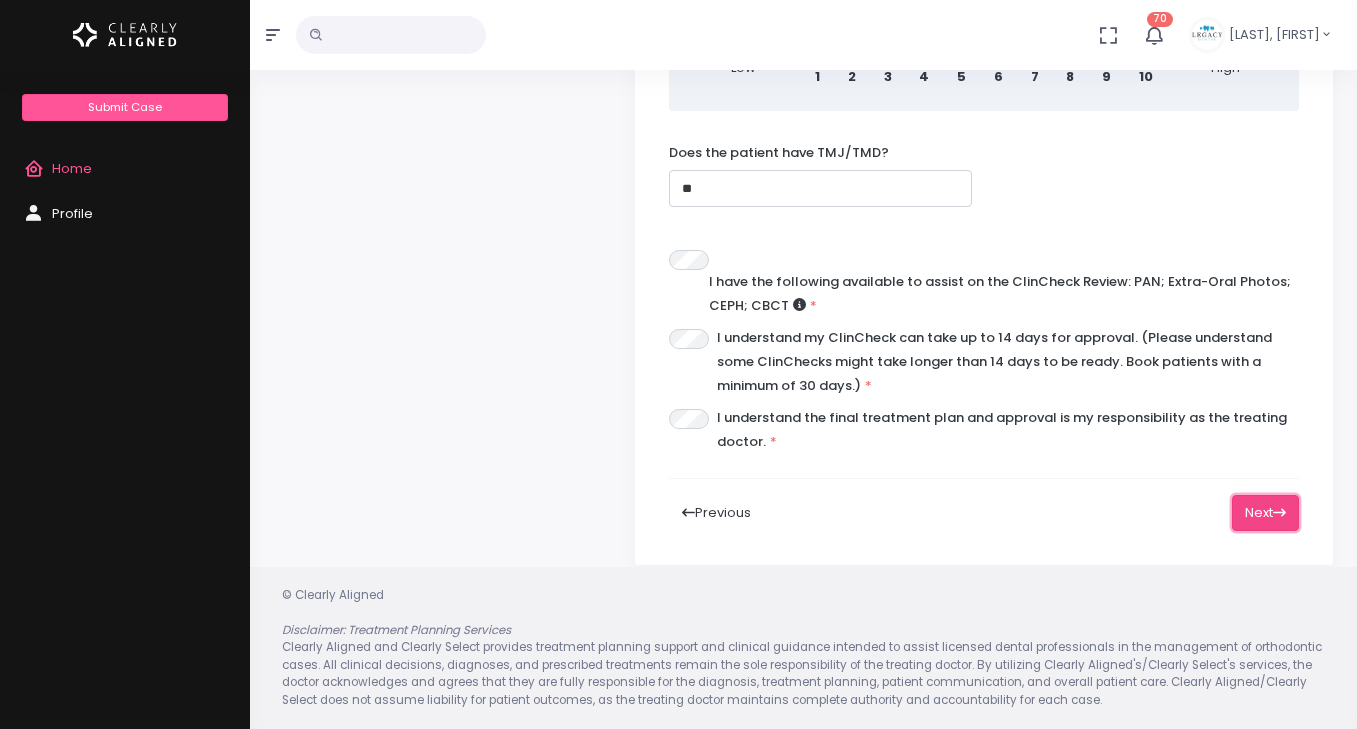 click 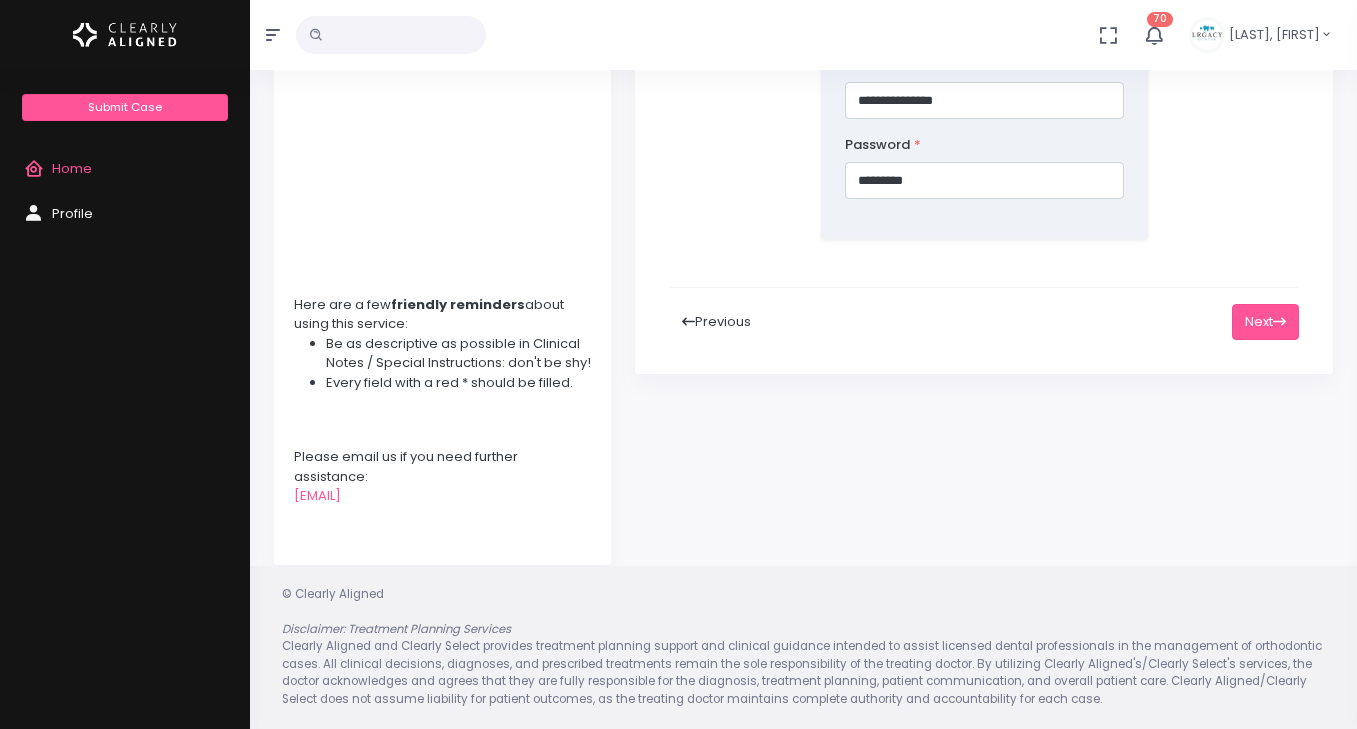 scroll, scrollTop: 387, scrollLeft: 0, axis: vertical 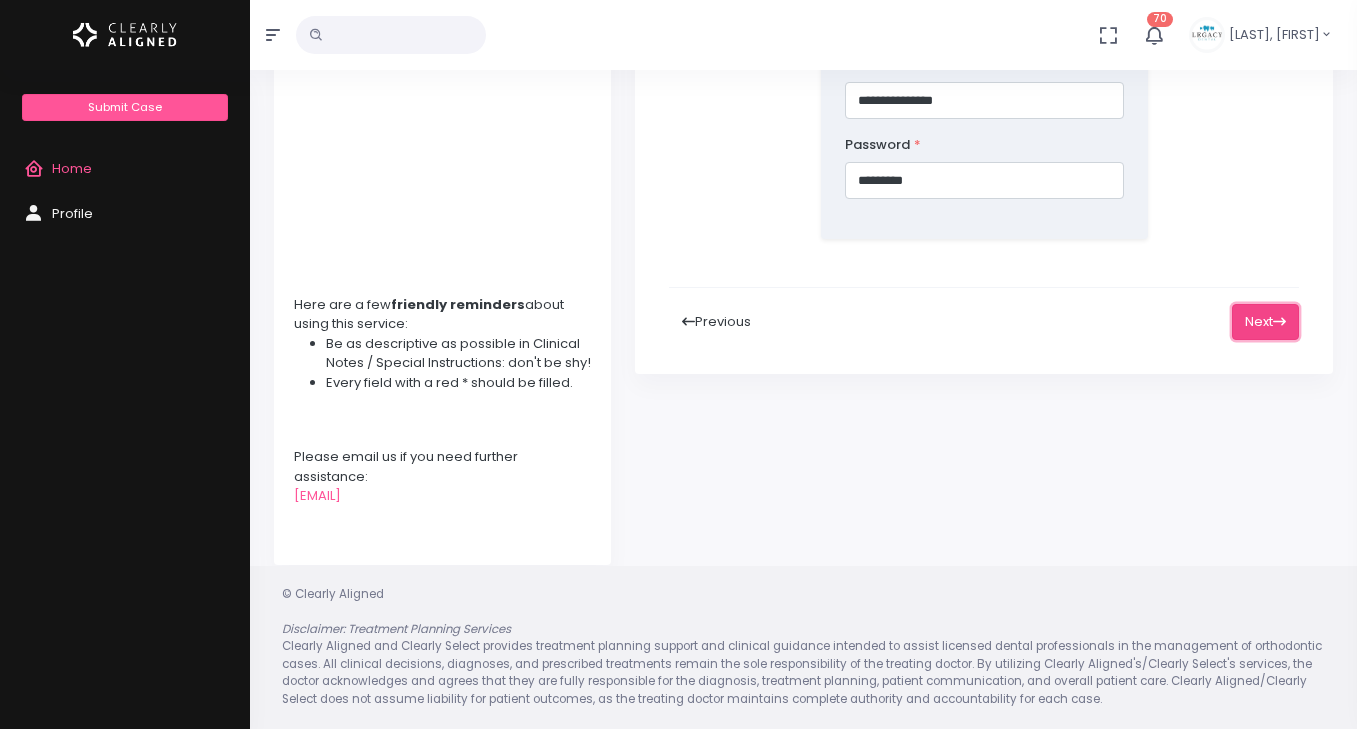 click on "Next" at bounding box center [1265, 322] 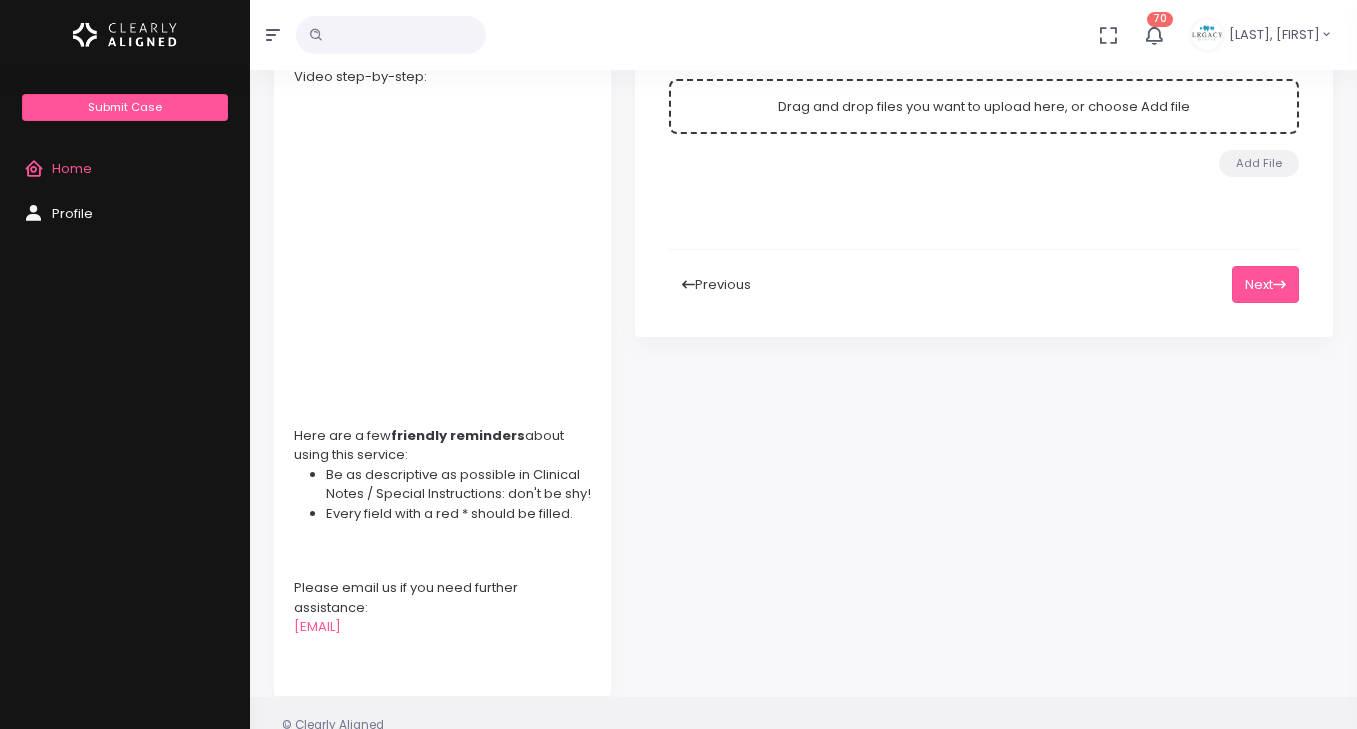scroll, scrollTop: 113, scrollLeft: 0, axis: vertical 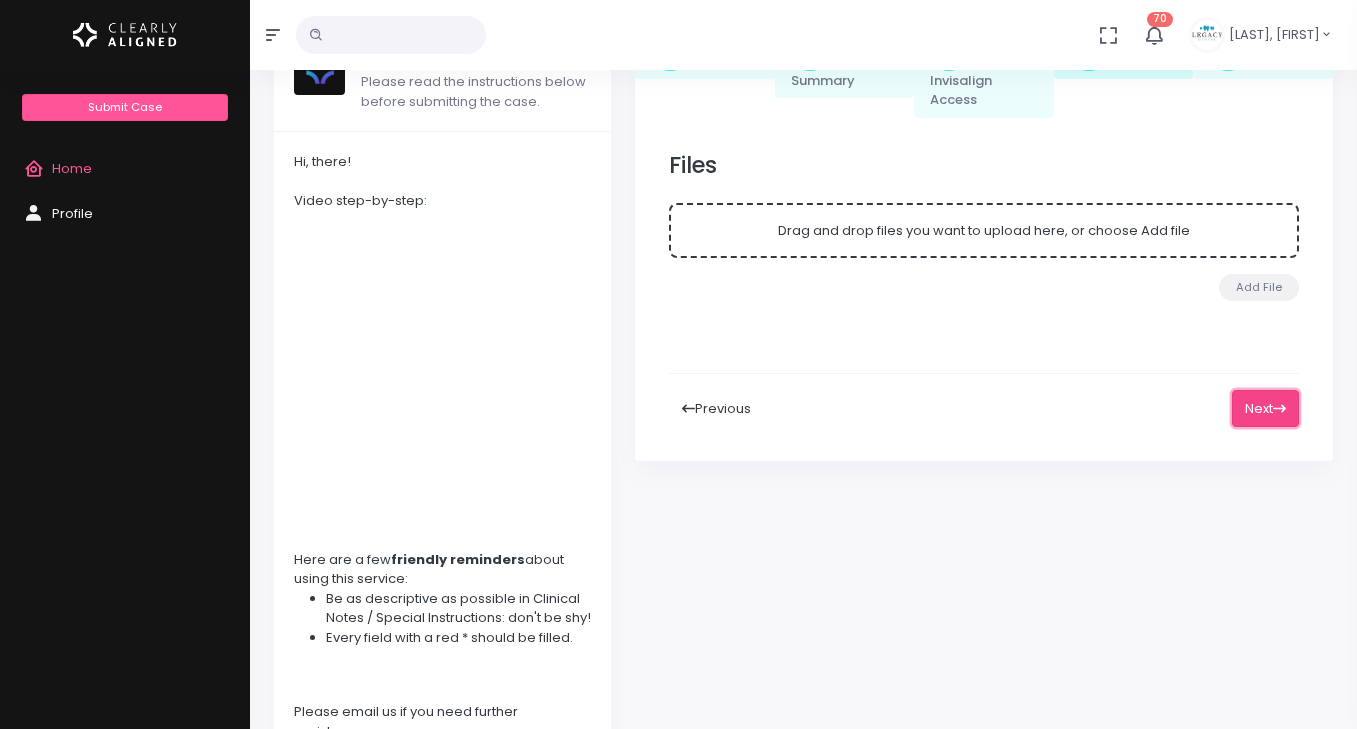 click on "Next" at bounding box center (1265, 408) 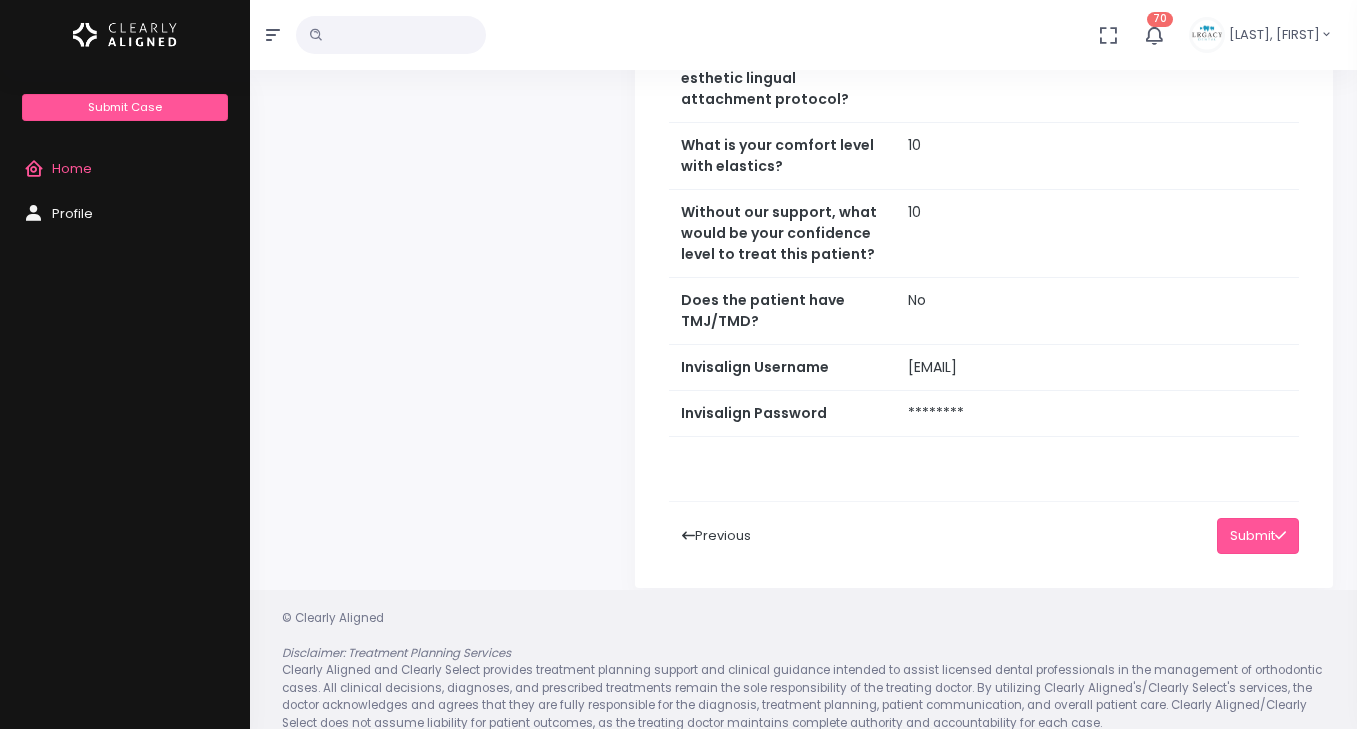 scroll, scrollTop: 966, scrollLeft: 0, axis: vertical 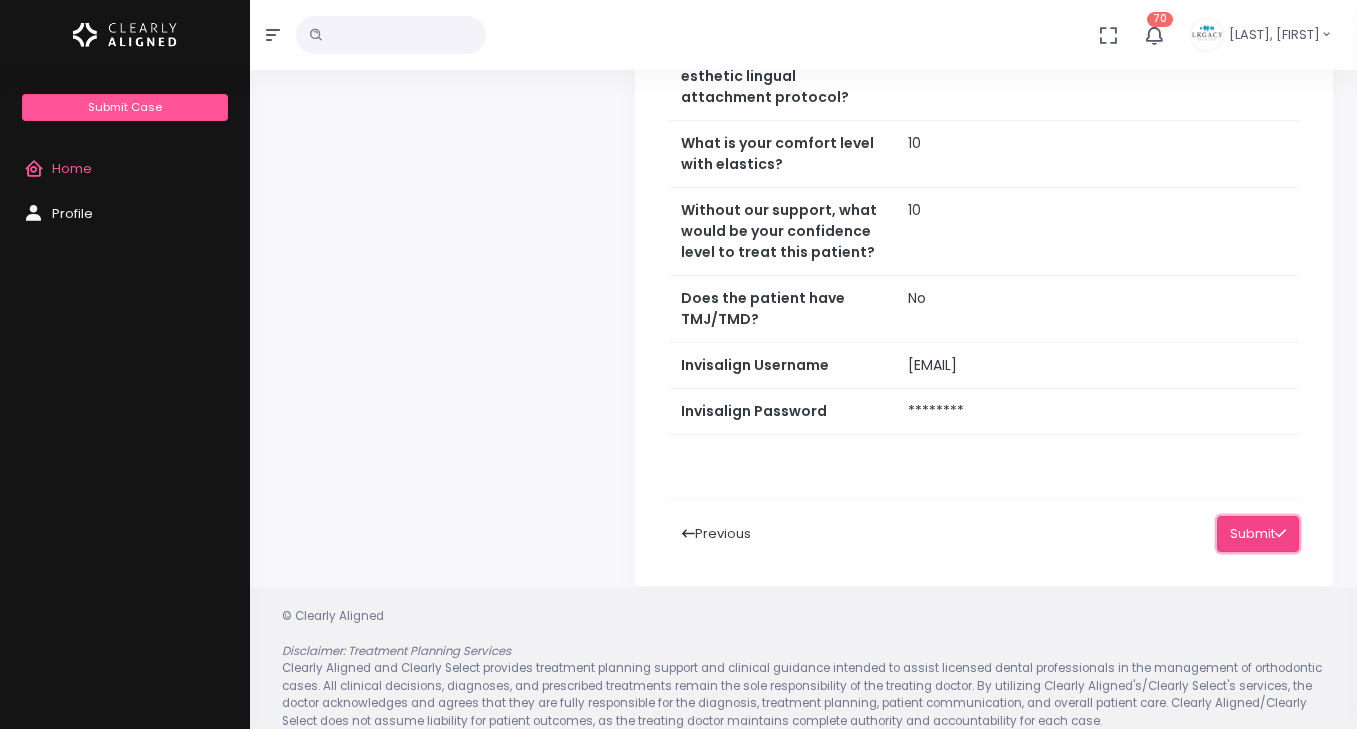 click on "Submit" at bounding box center (1258, 534) 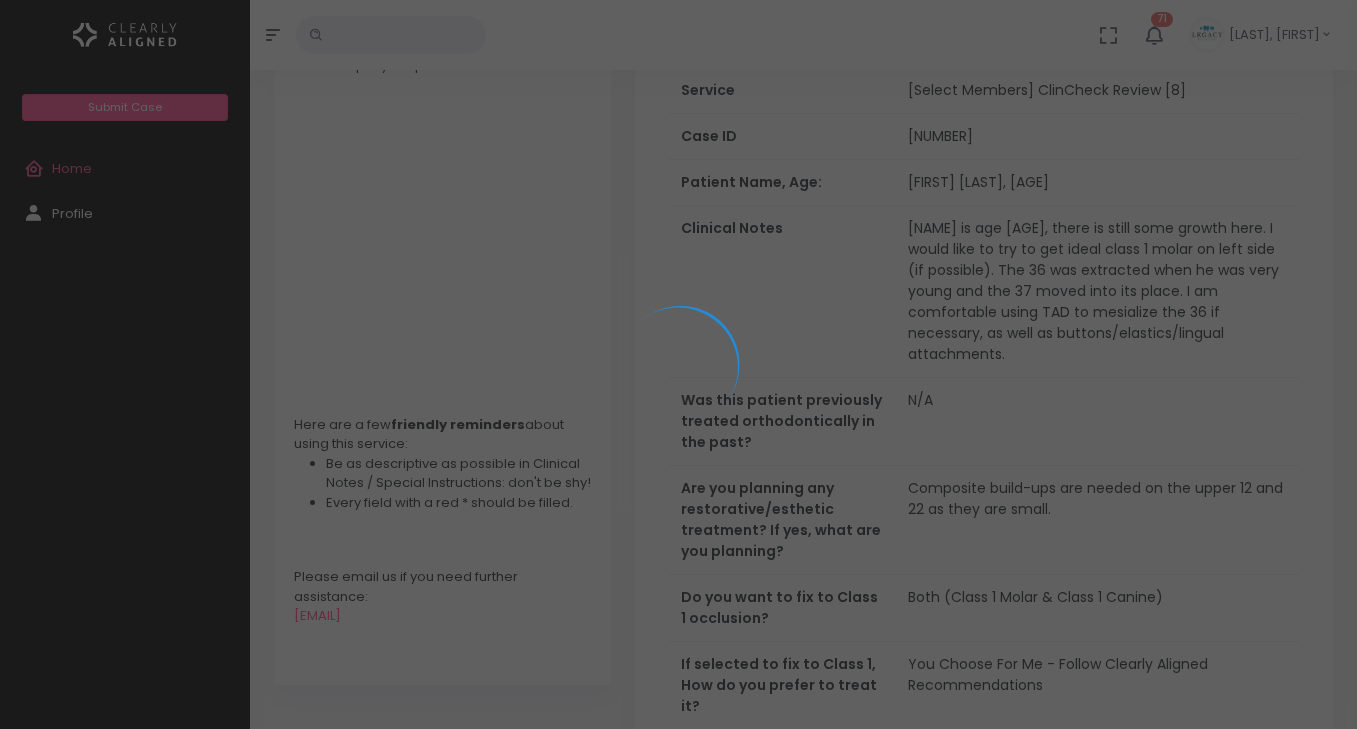 scroll, scrollTop: 249, scrollLeft: 0, axis: vertical 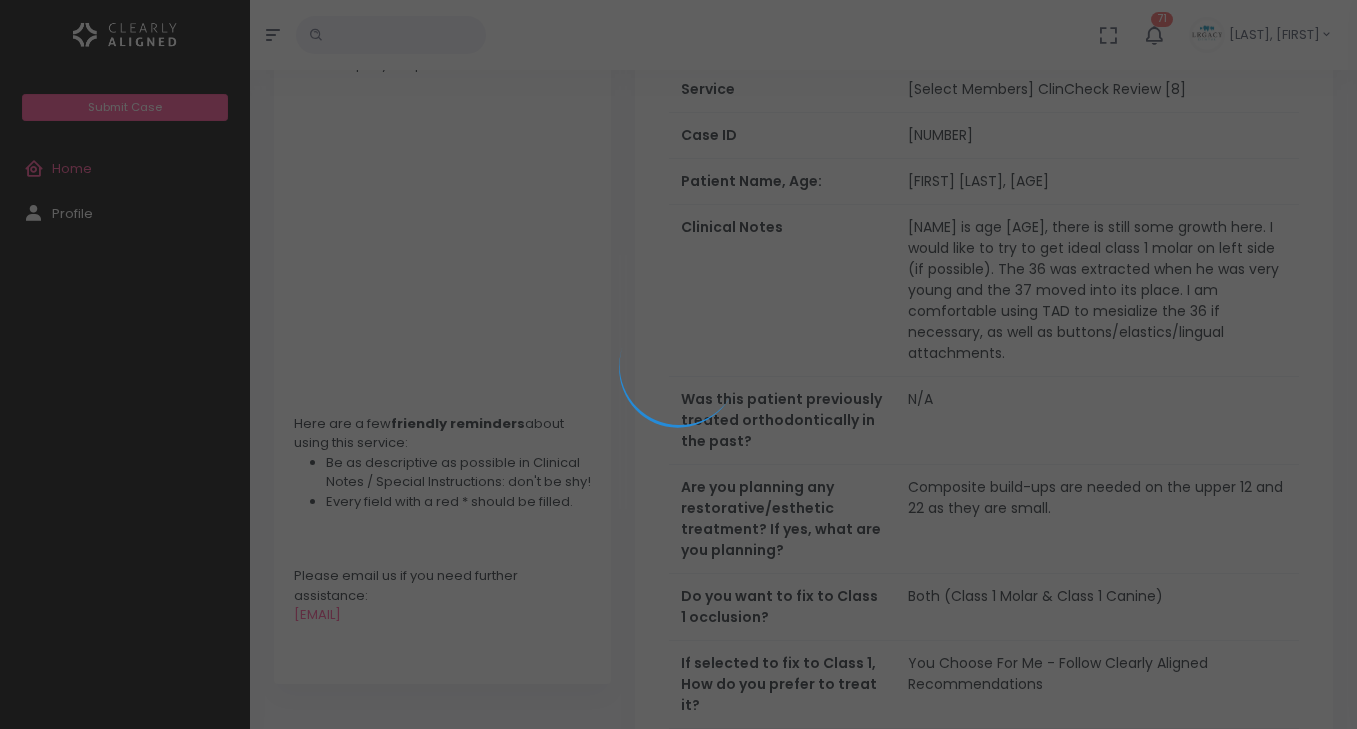 drag, startPoint x: 902, startPoint y: 224, endPoint x: 1245, endPoint y: 326, distance: 357.84494 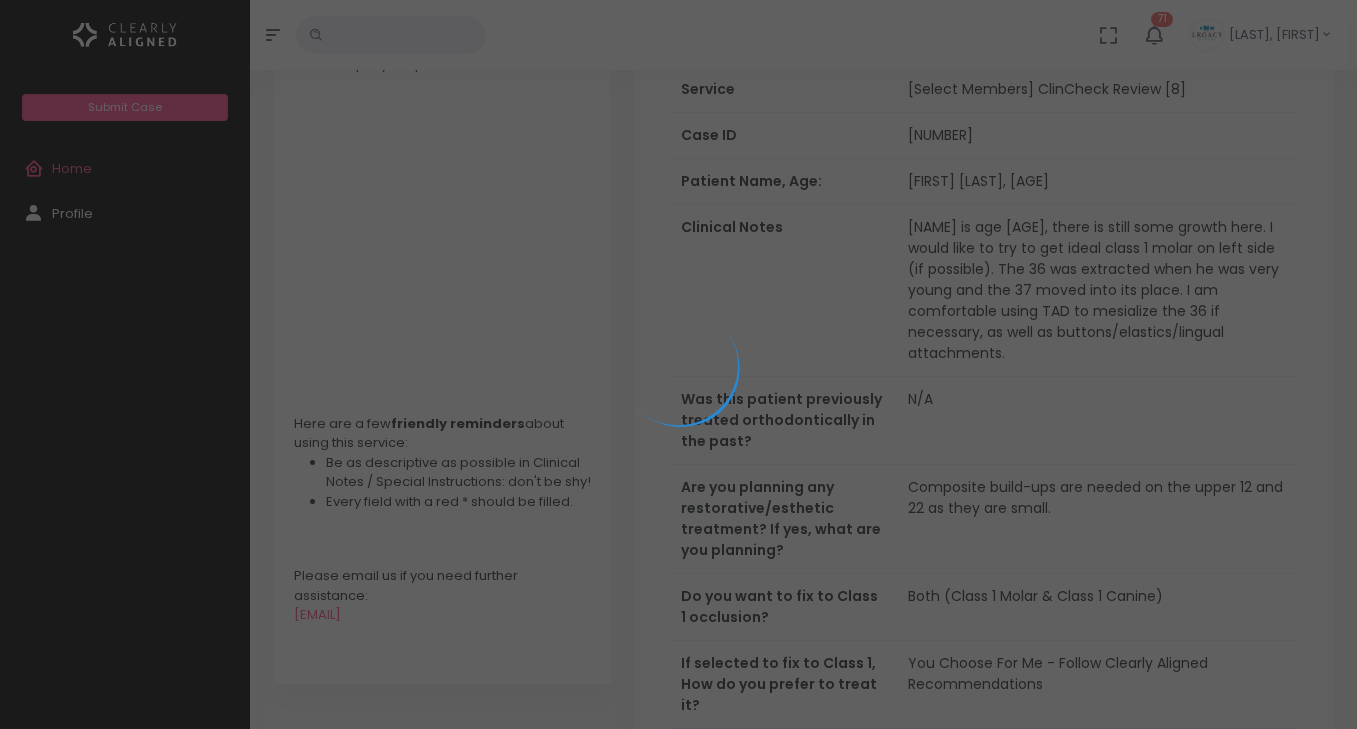 click at bounding box center (678, 364) 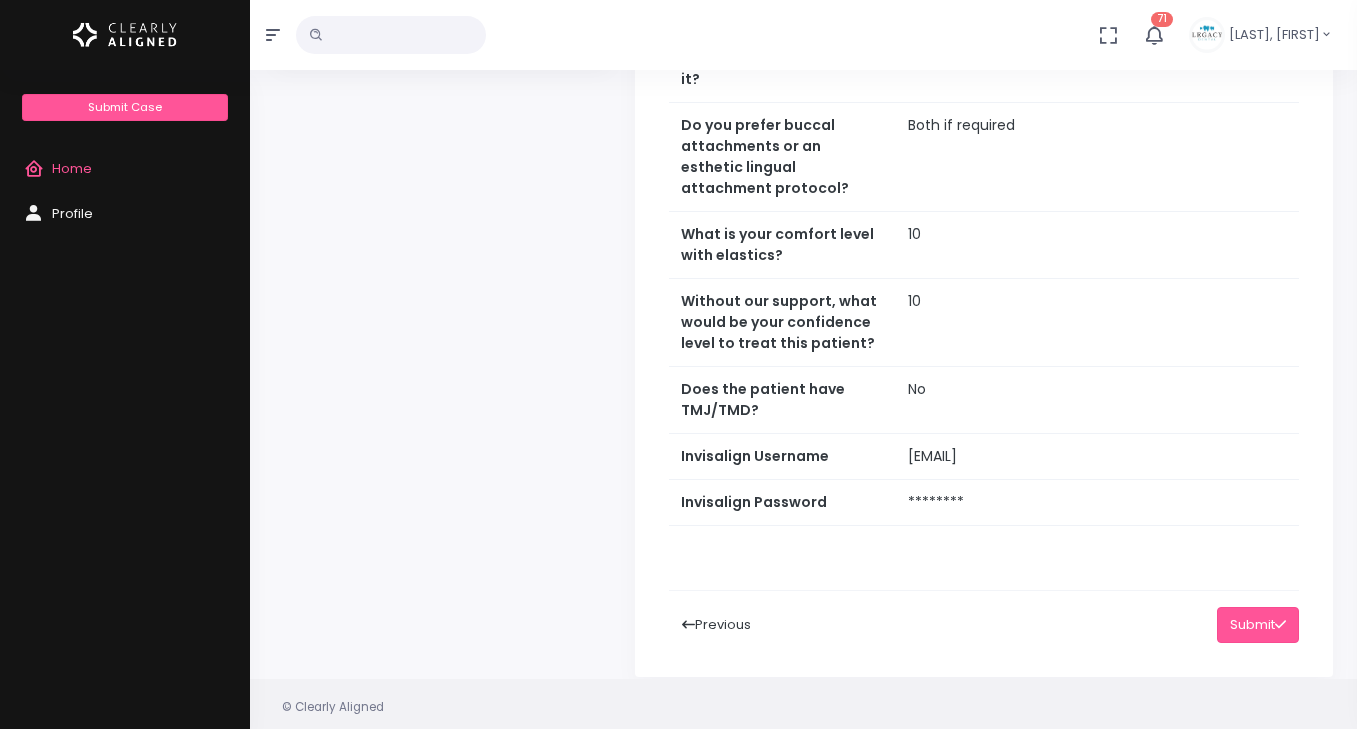 scroll, scrollTop: 987, scrollLeft: 0, axis: vertical 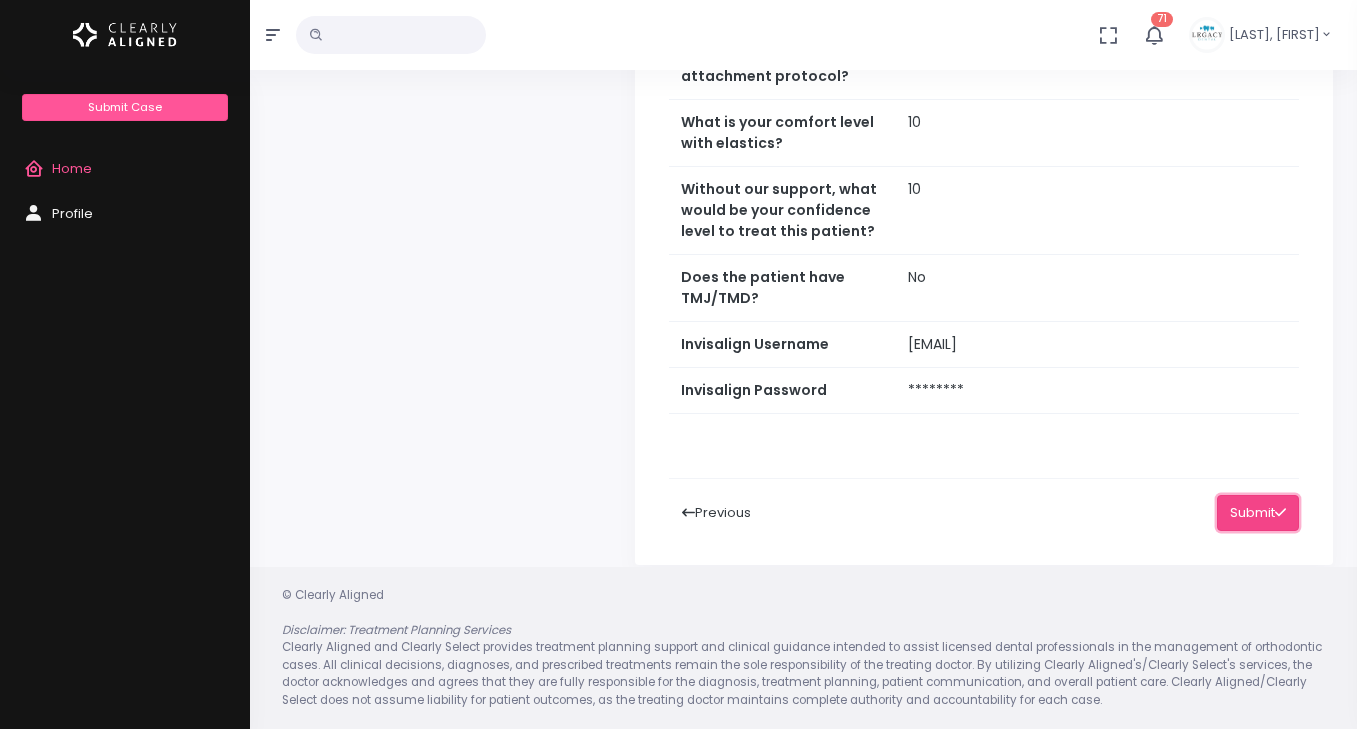 click on "Submit" at bounding box center [1258, 513] 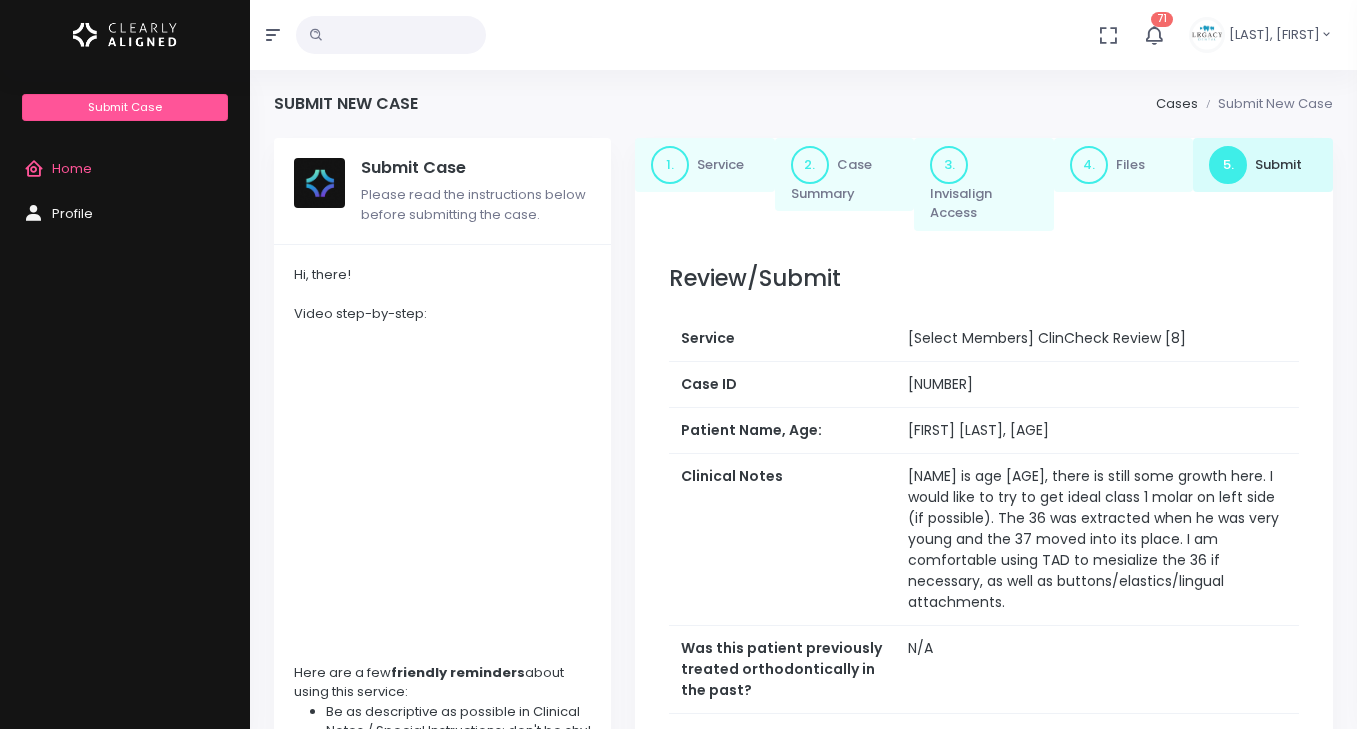 scroll, scrollTop: 987, scrollLeft: 0, axis: vertical 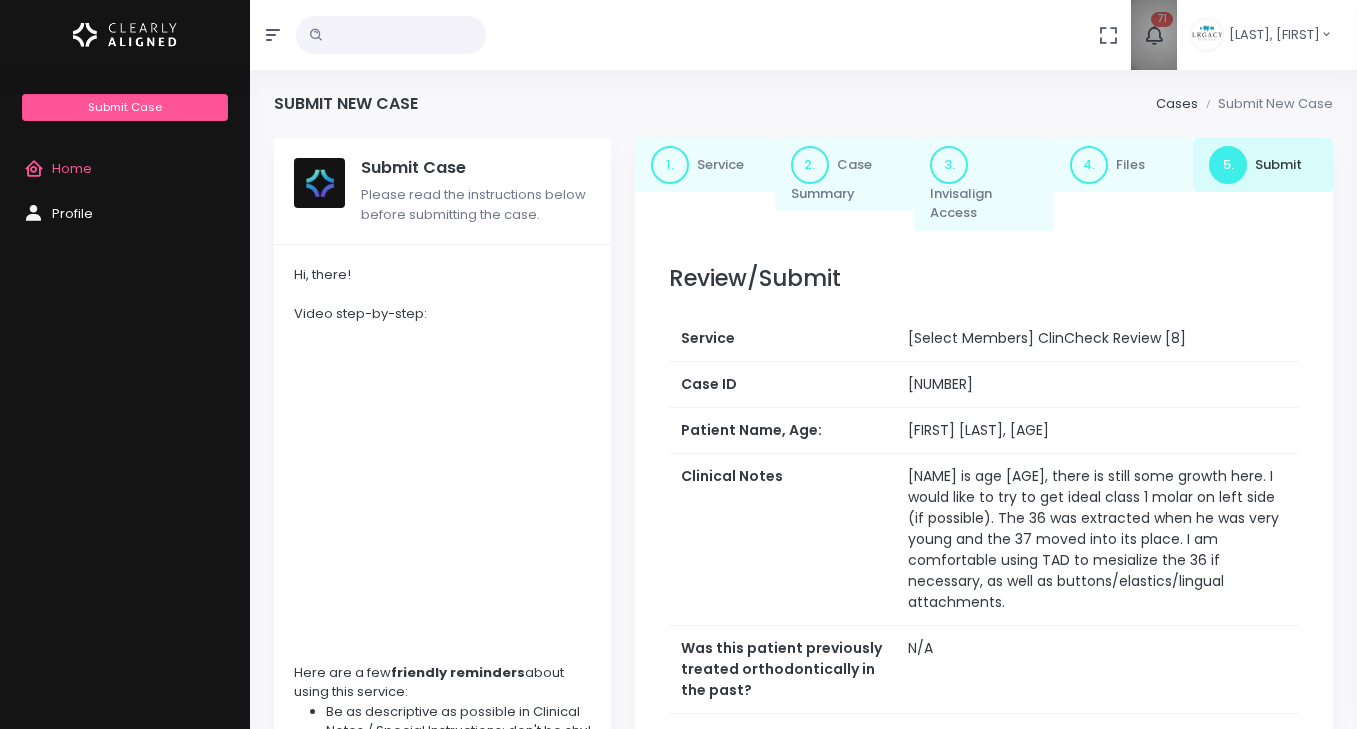 click at bounding box center (1154, 35) 